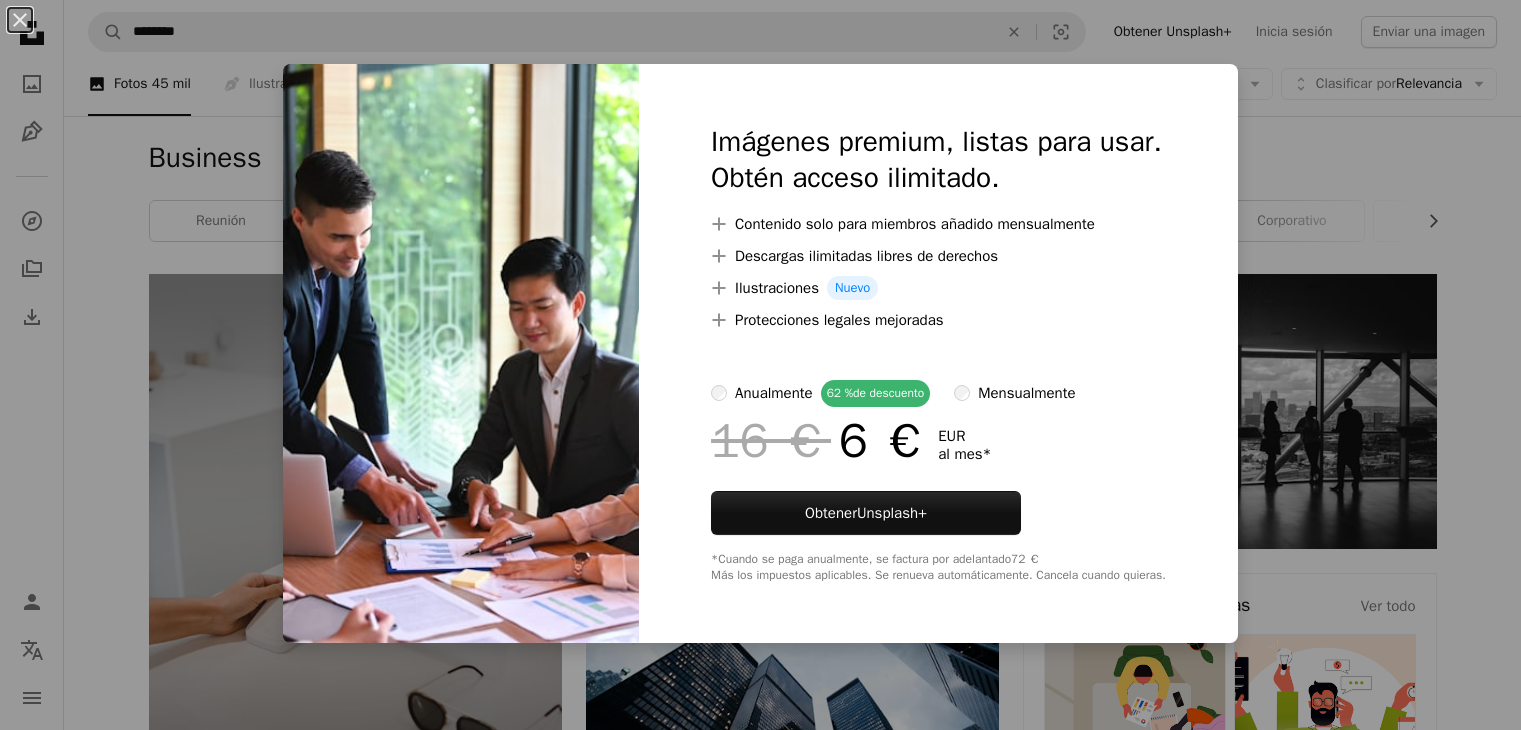 scroll, scrollTop: 856, scrollLeft: 0, axis: vertical 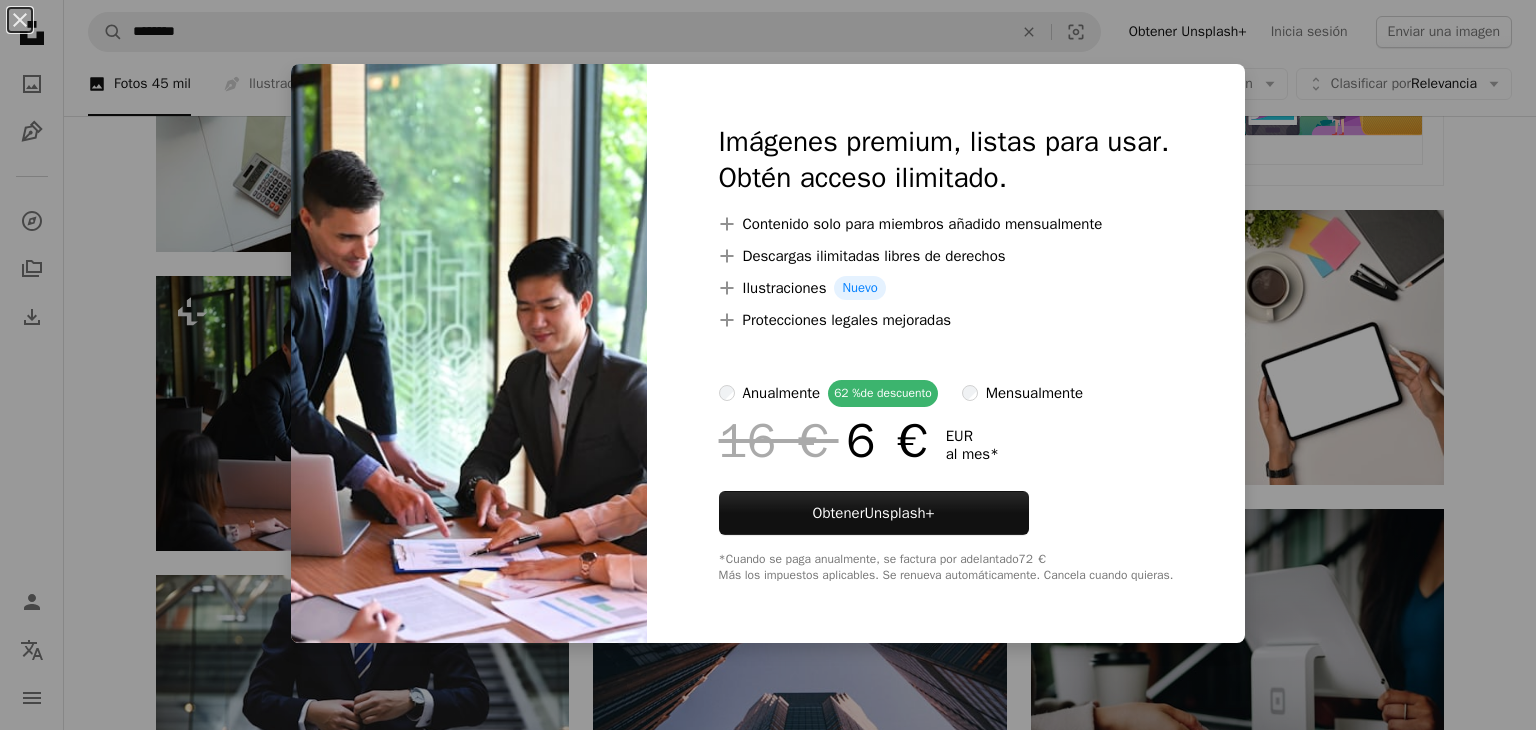 click on "An X shape Imágenes premium, listas para usar. Obtén acceso ilimitado. A plus sign Contenido solo para miembros añadido mensualmente A plus sign Descargas ilimitadas libres de derechos A plus sign Ilustraciones  Nuevo A plus sign Protecciones legales mejoradas anualmente 62 %  de descuento mensualmente 16 €   6 € EUR al mes * Obtener  Unsplash+ *Cuando se paga anualmente, se factura por adelantado  72 € Más los impuestos aplicables. Se renueva automáticamente. Cancela cuando quieras." at bounding box center (768, 365) 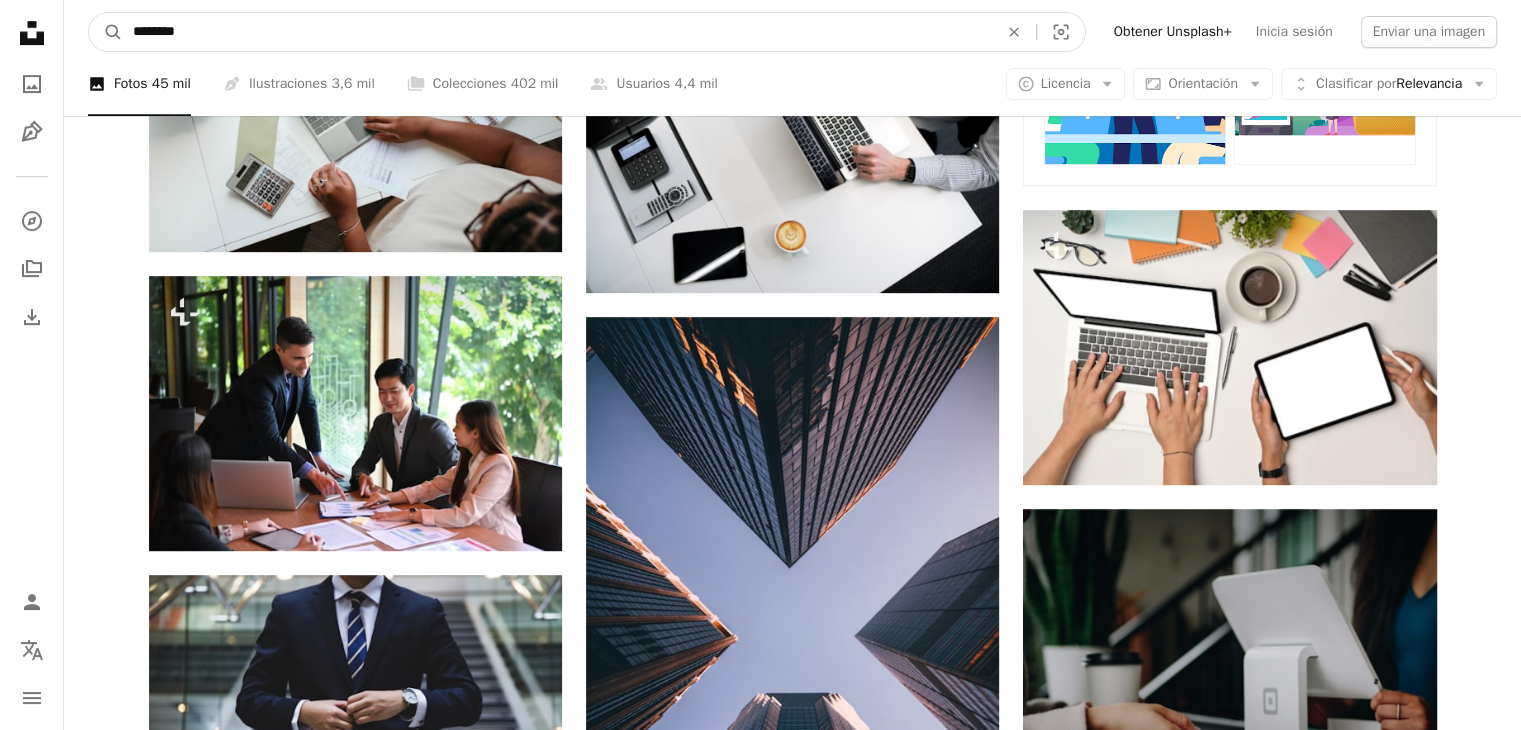 click on "********" at bounding box center [557, 32] 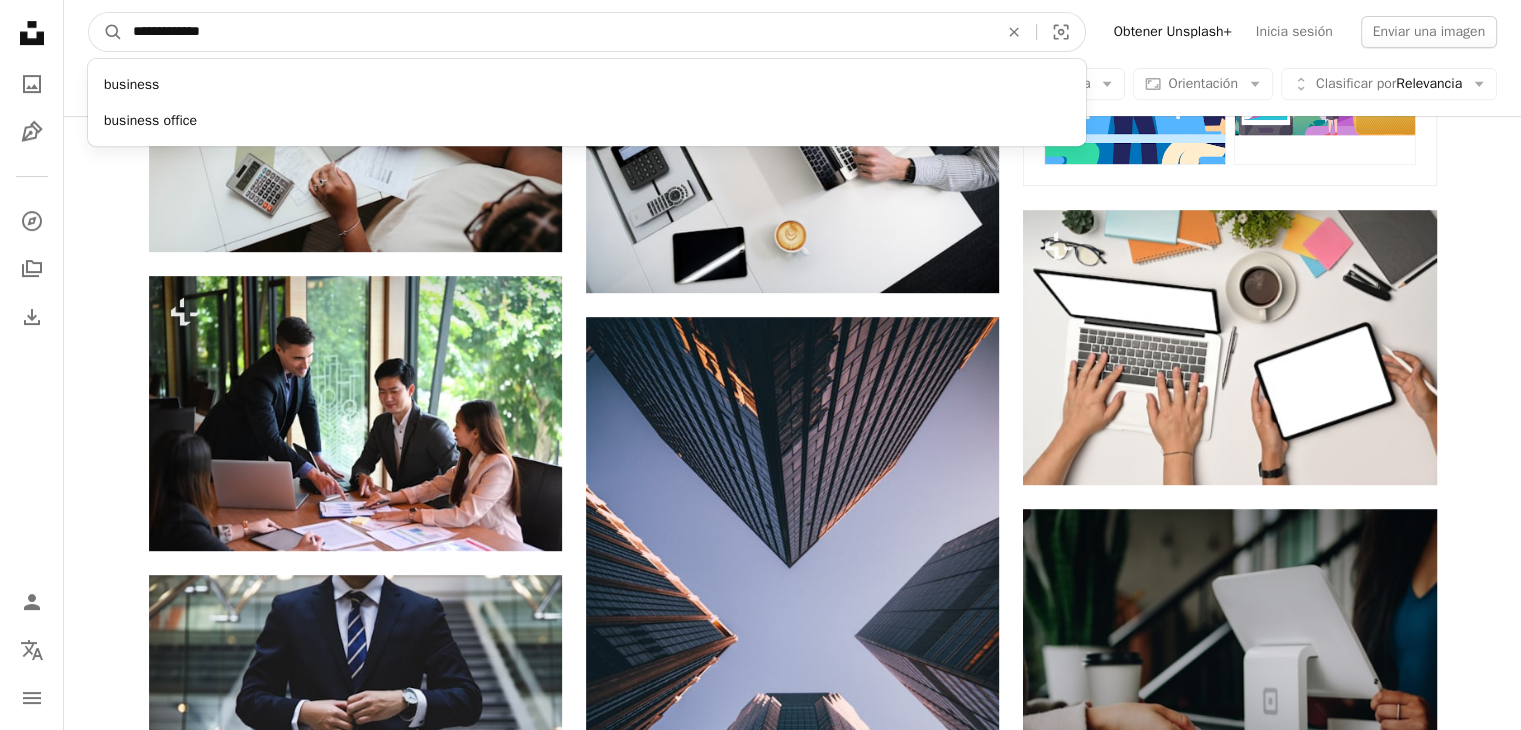 type on "**********" 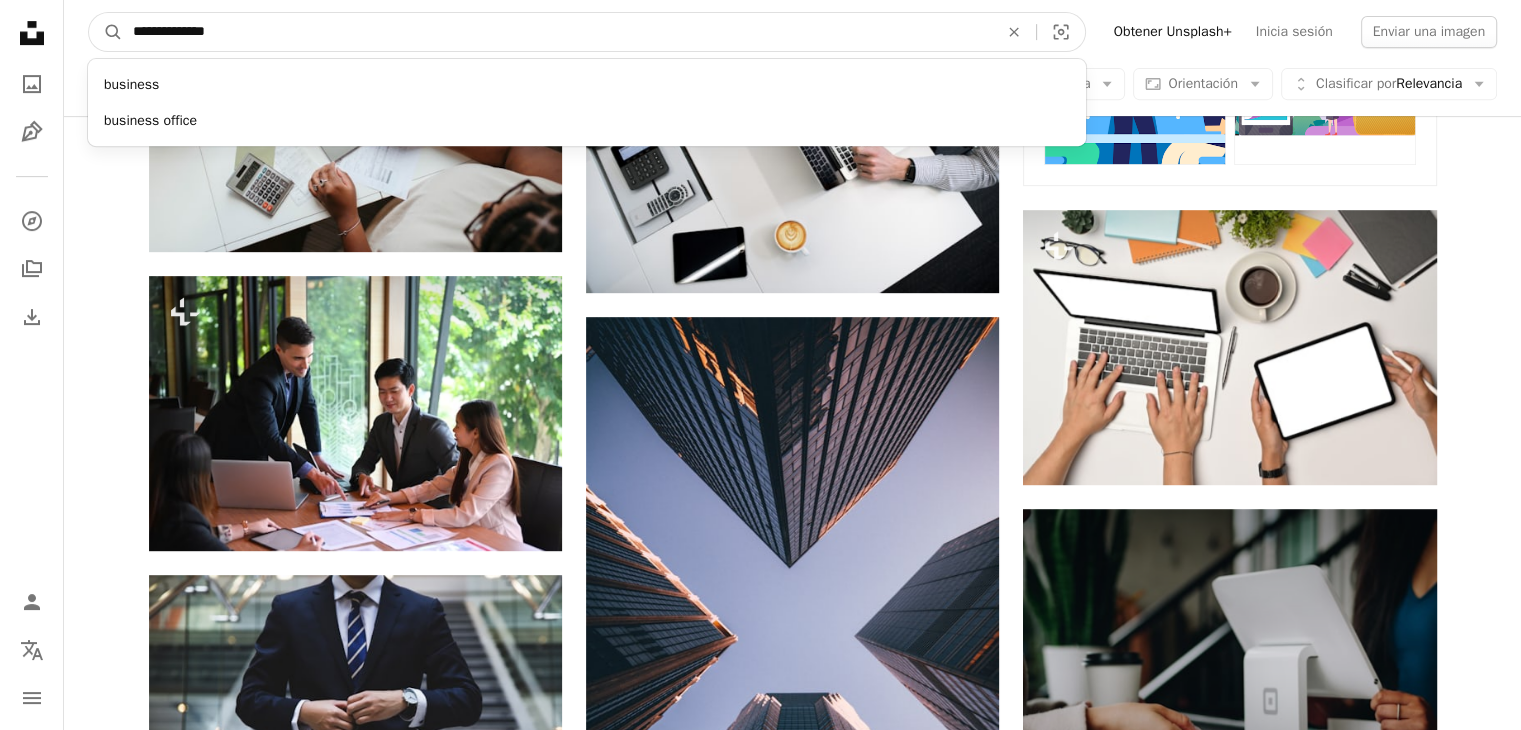 click on "A magnifying glass" at bounding box center (106, 32) 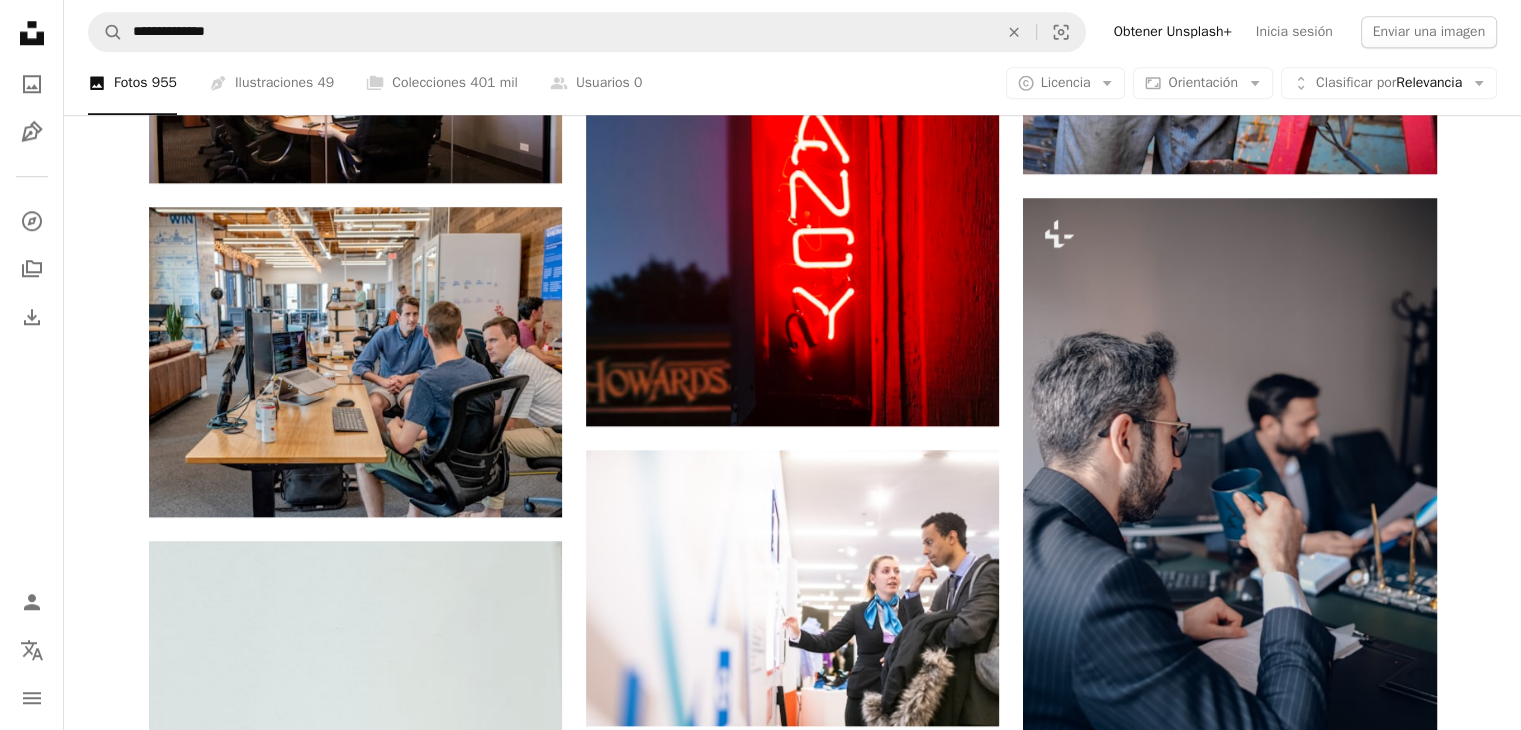 scroll, scrollTop: 1870, scrollLeft: 0, axis: vertical 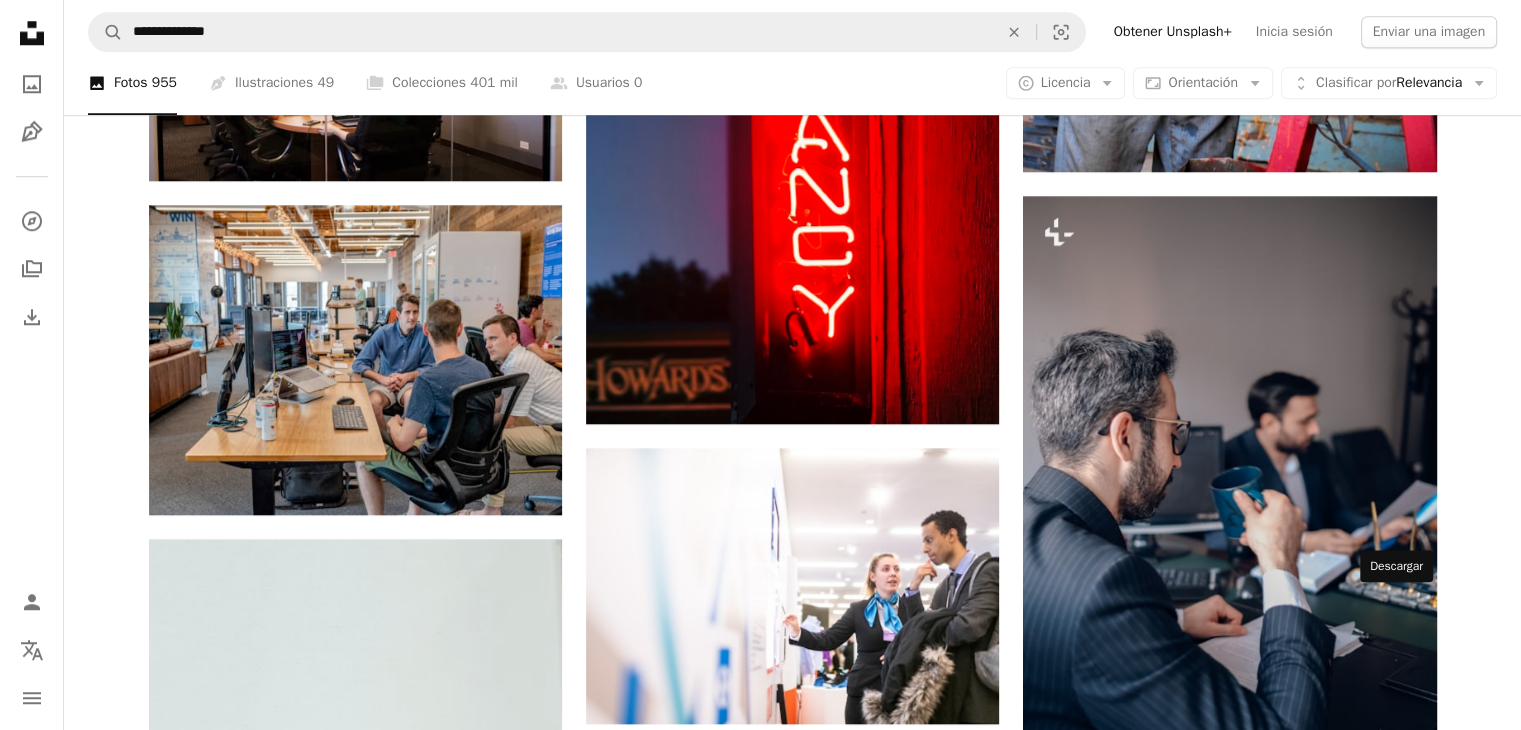 click on "Arrow pointing down" 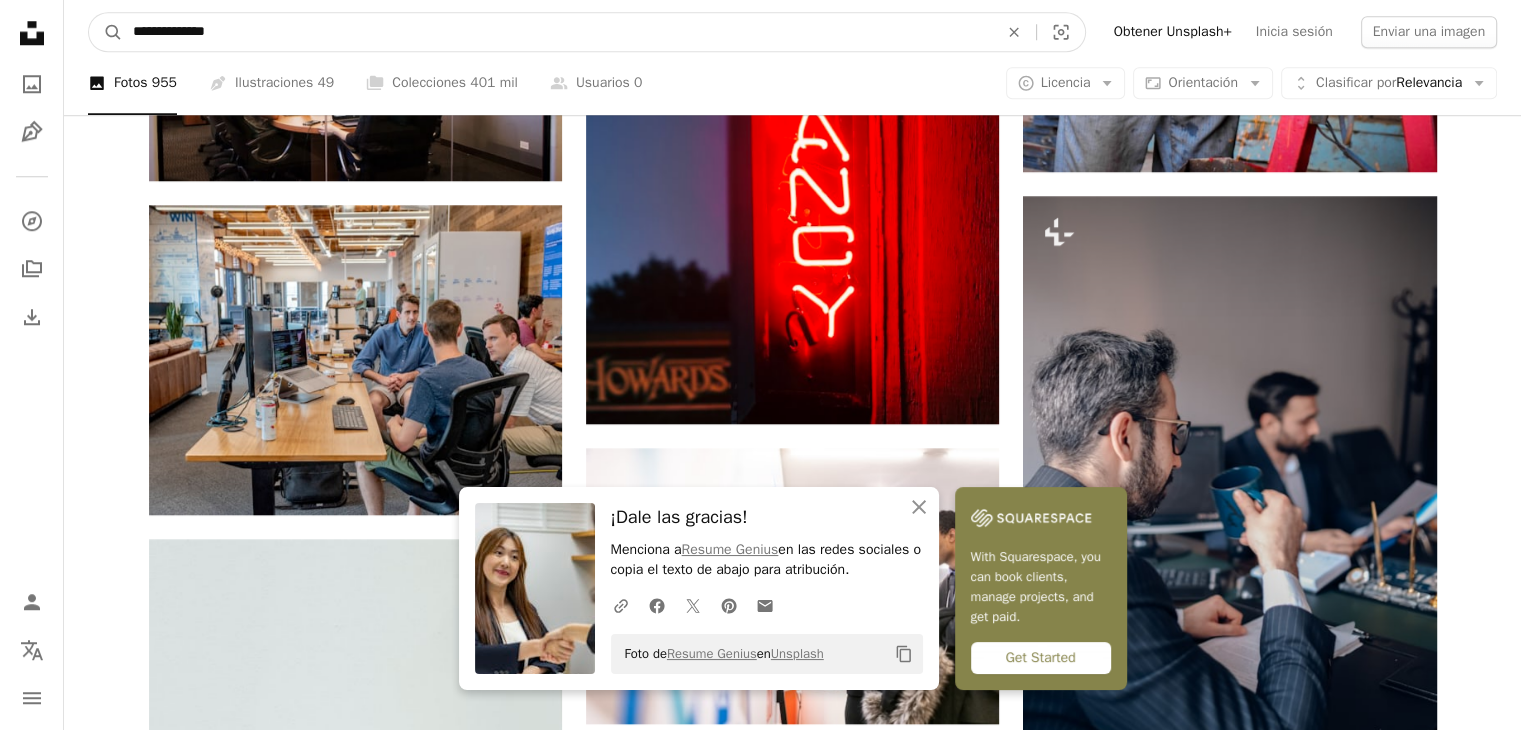 click on "**********" at bounding box center [557, 32] 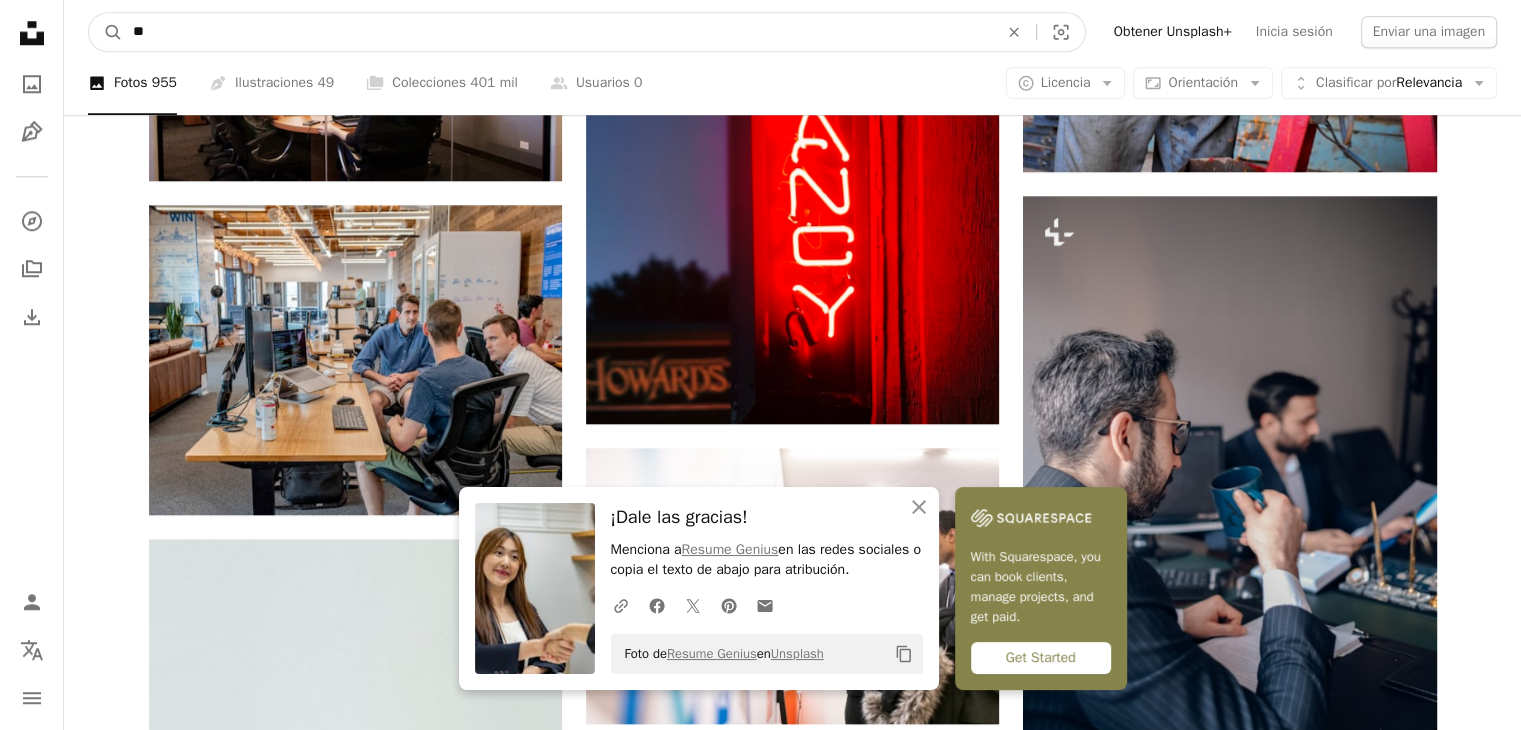 type on "*" 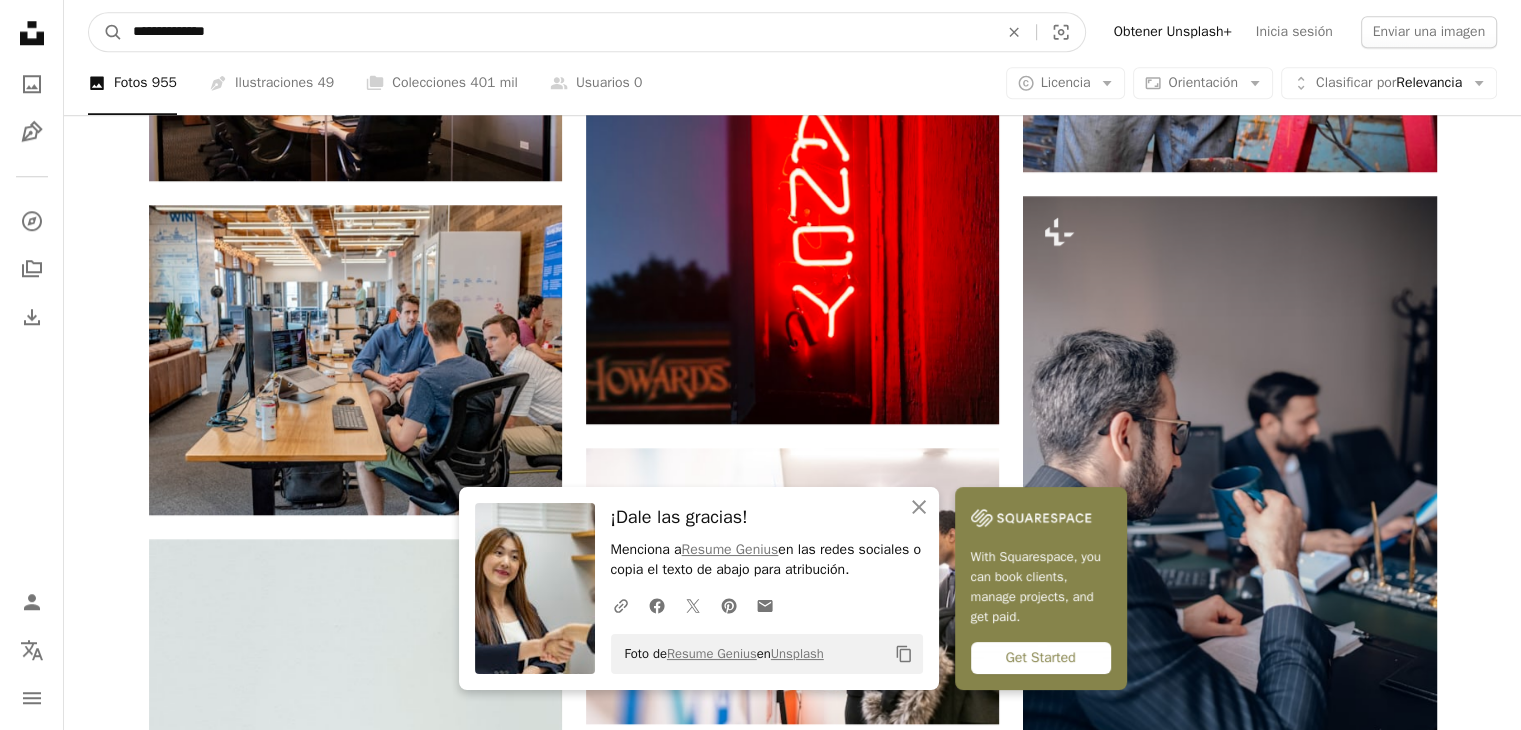 type on "**********" 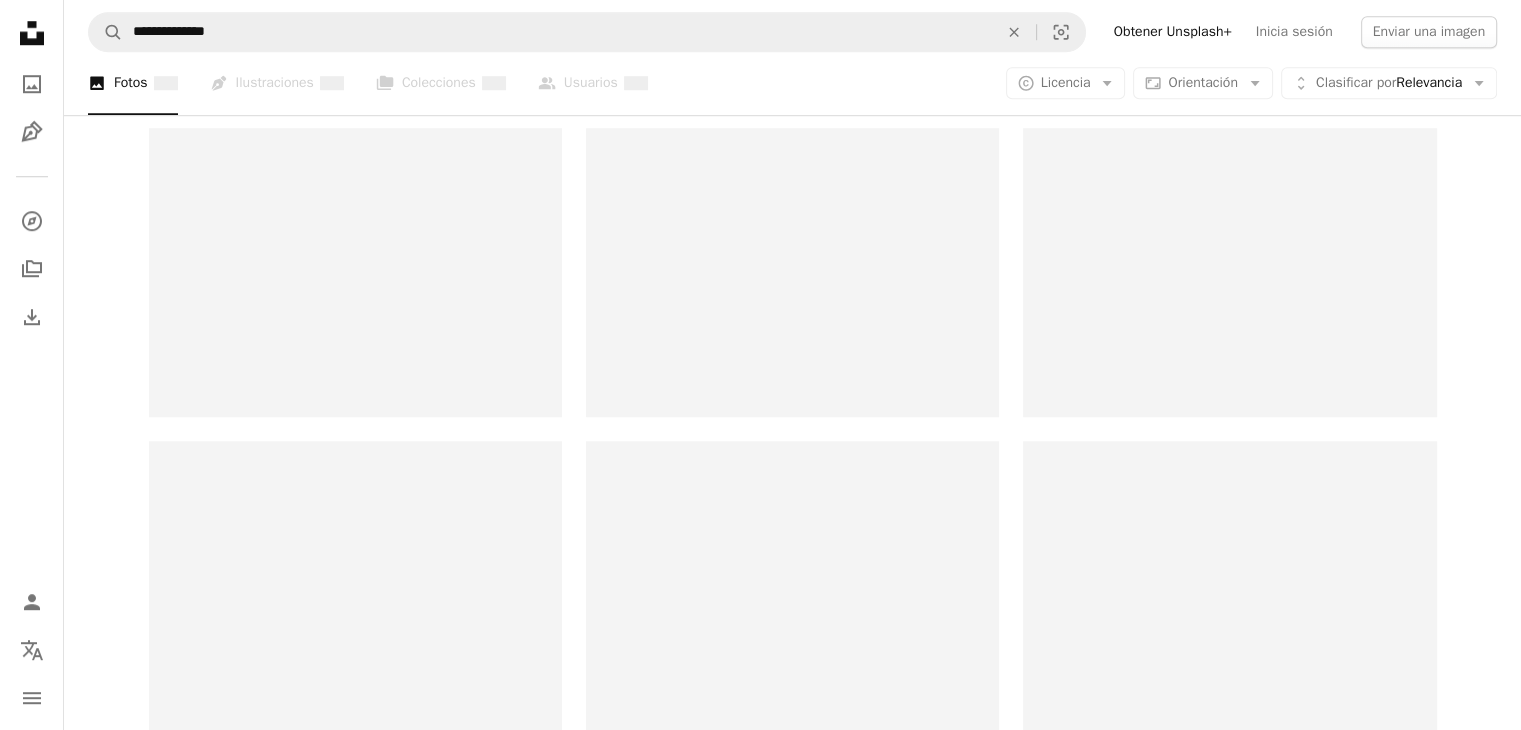 scroll, scrollTop: 0, scrollLeft: 0, axis: both 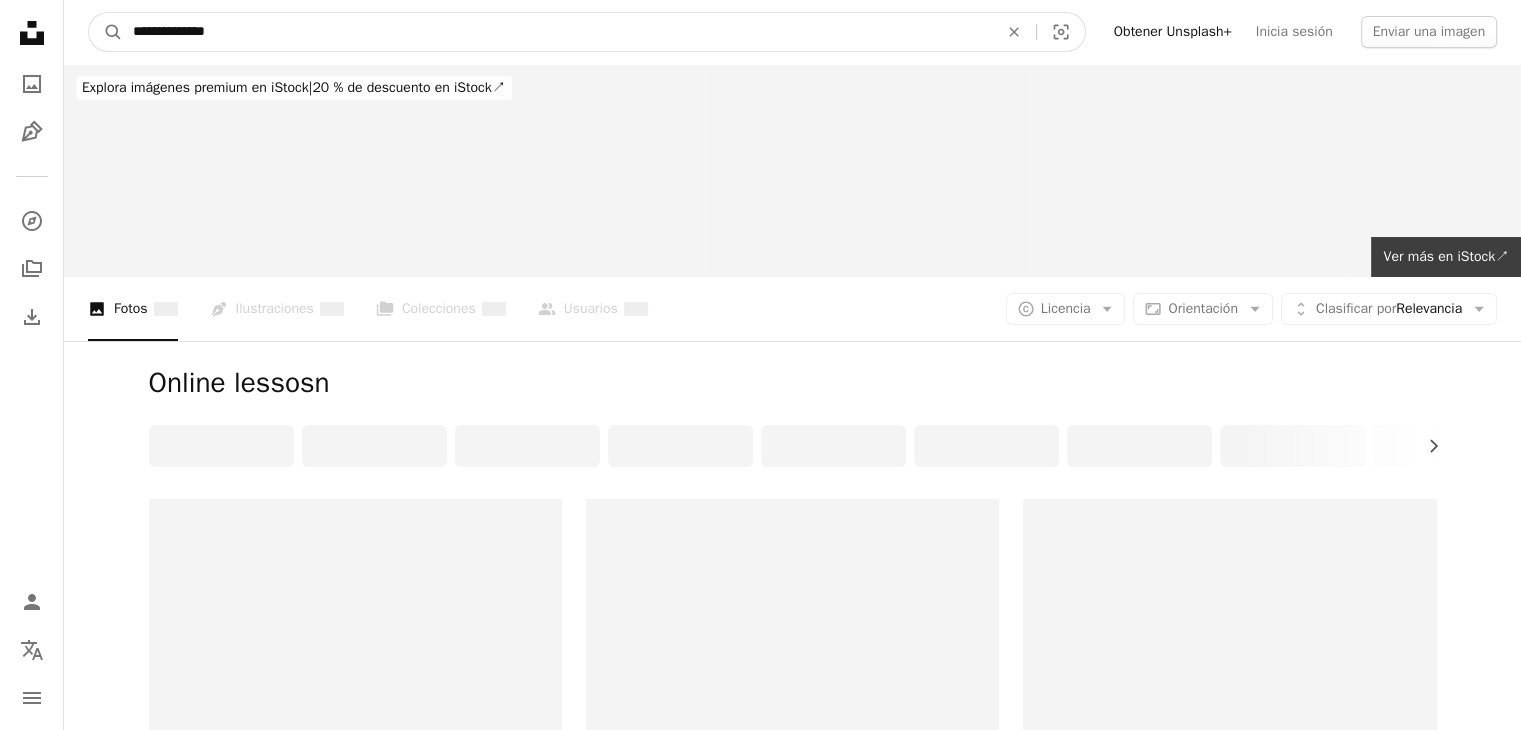 click on "**********" at bounding box center [557, 32] 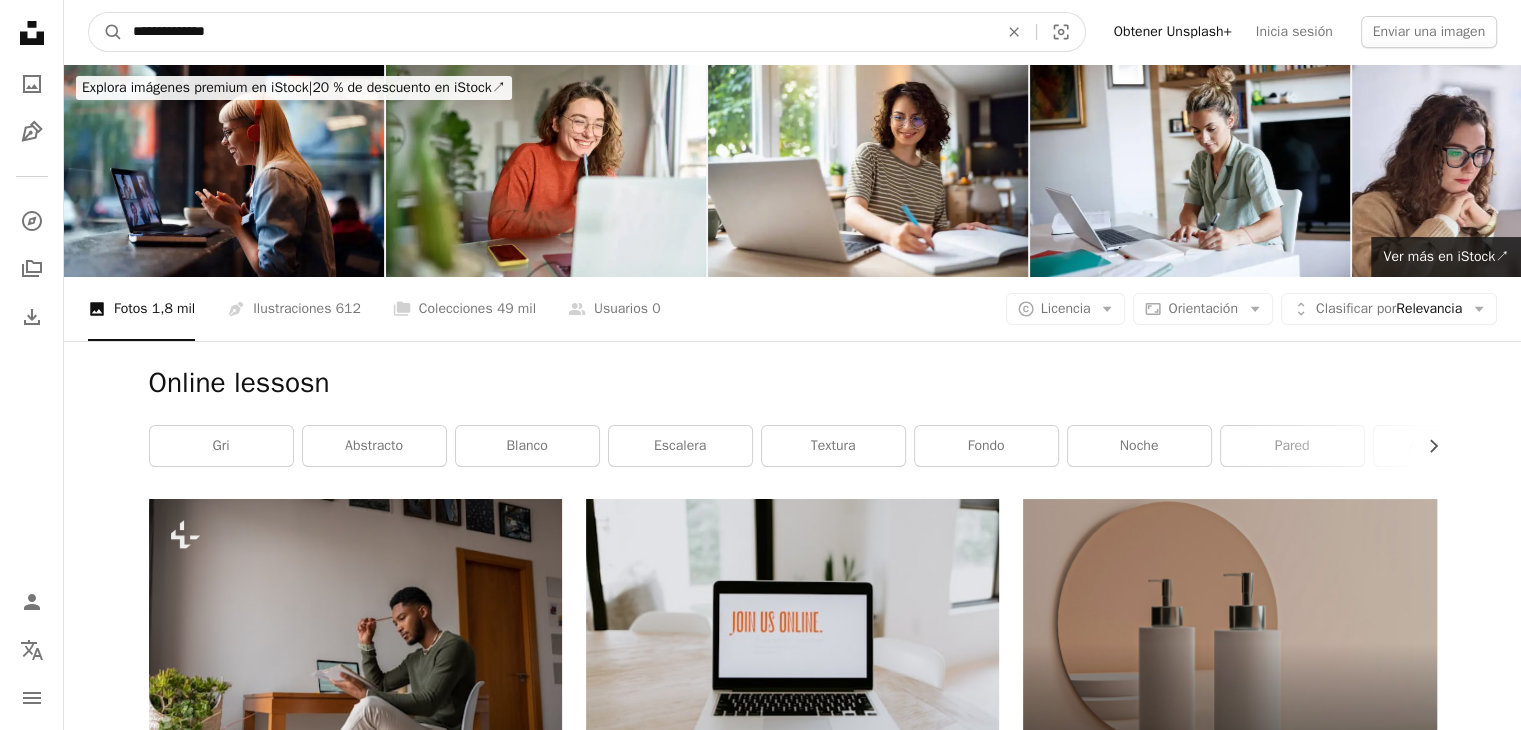 type on "**********" 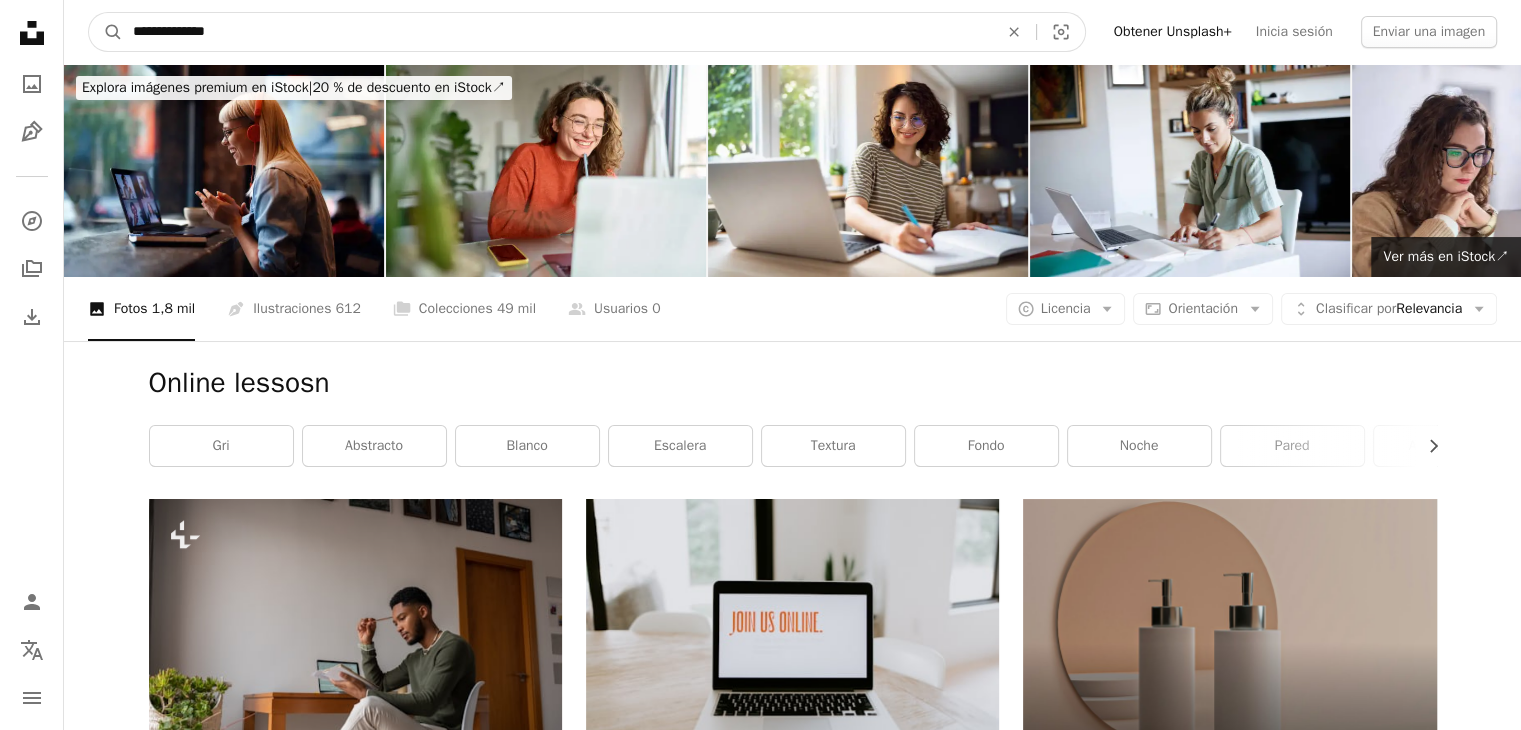 click on "A magnifying glass" at bounding box center [106, 32] 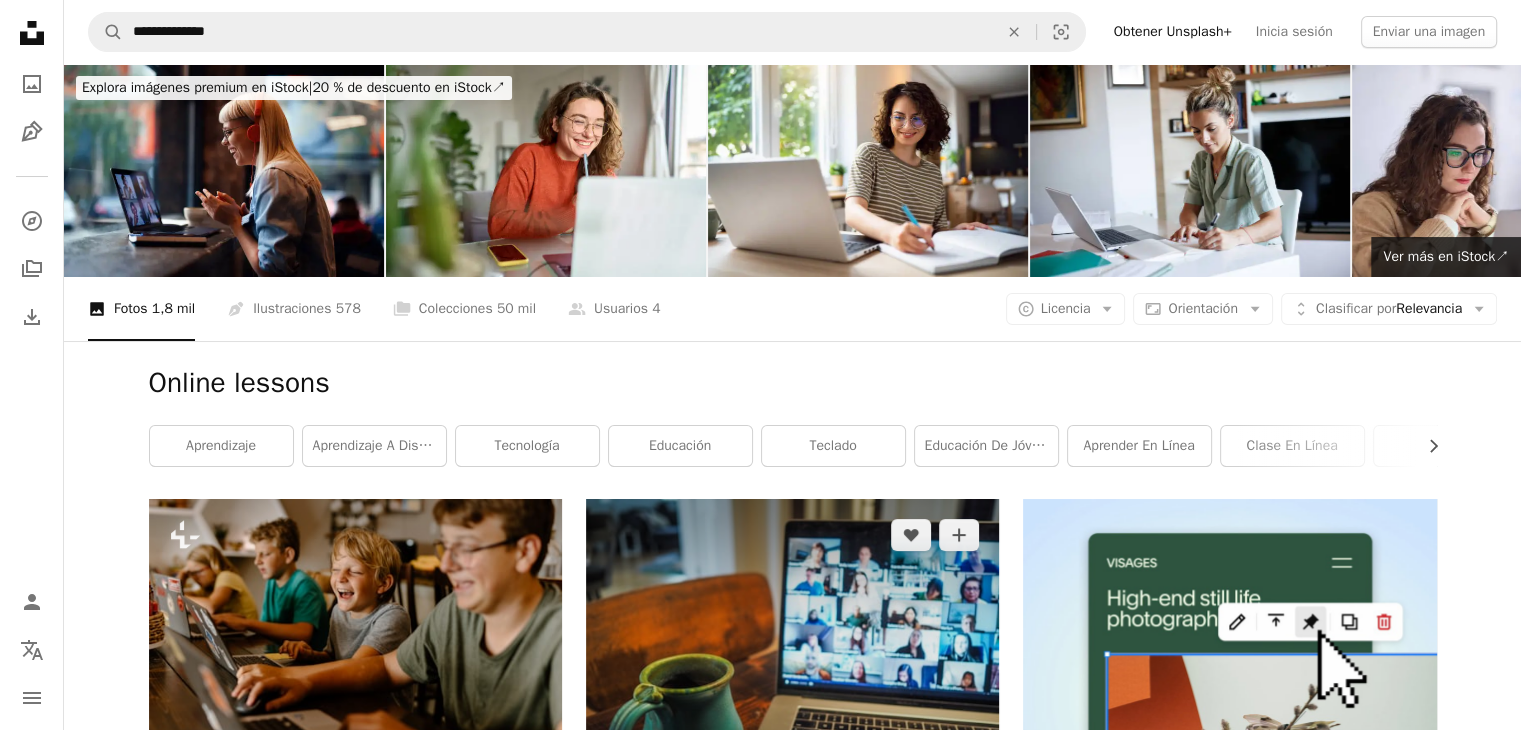 click on "Arrow pointing down" 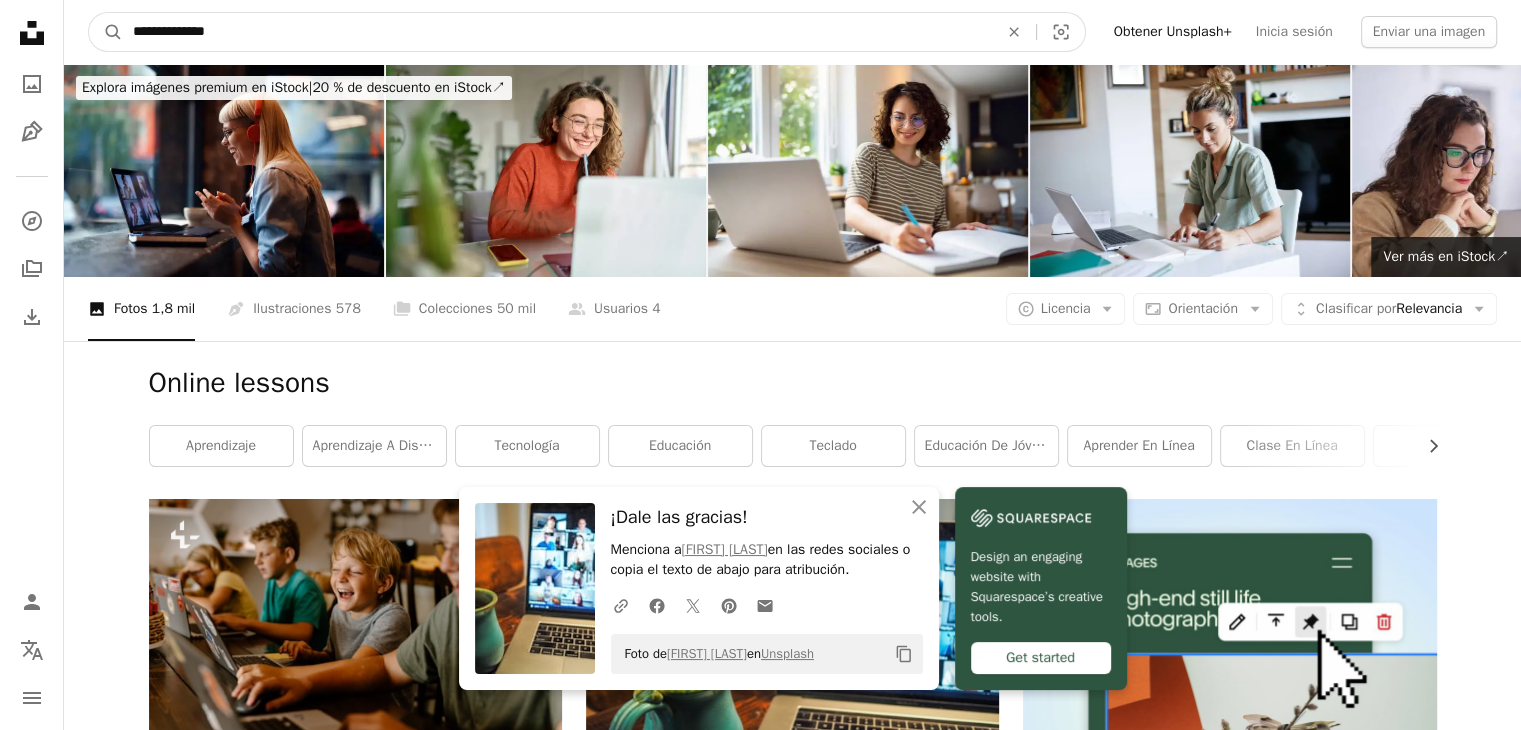 click on "**********" at bounding box center (557, 32) 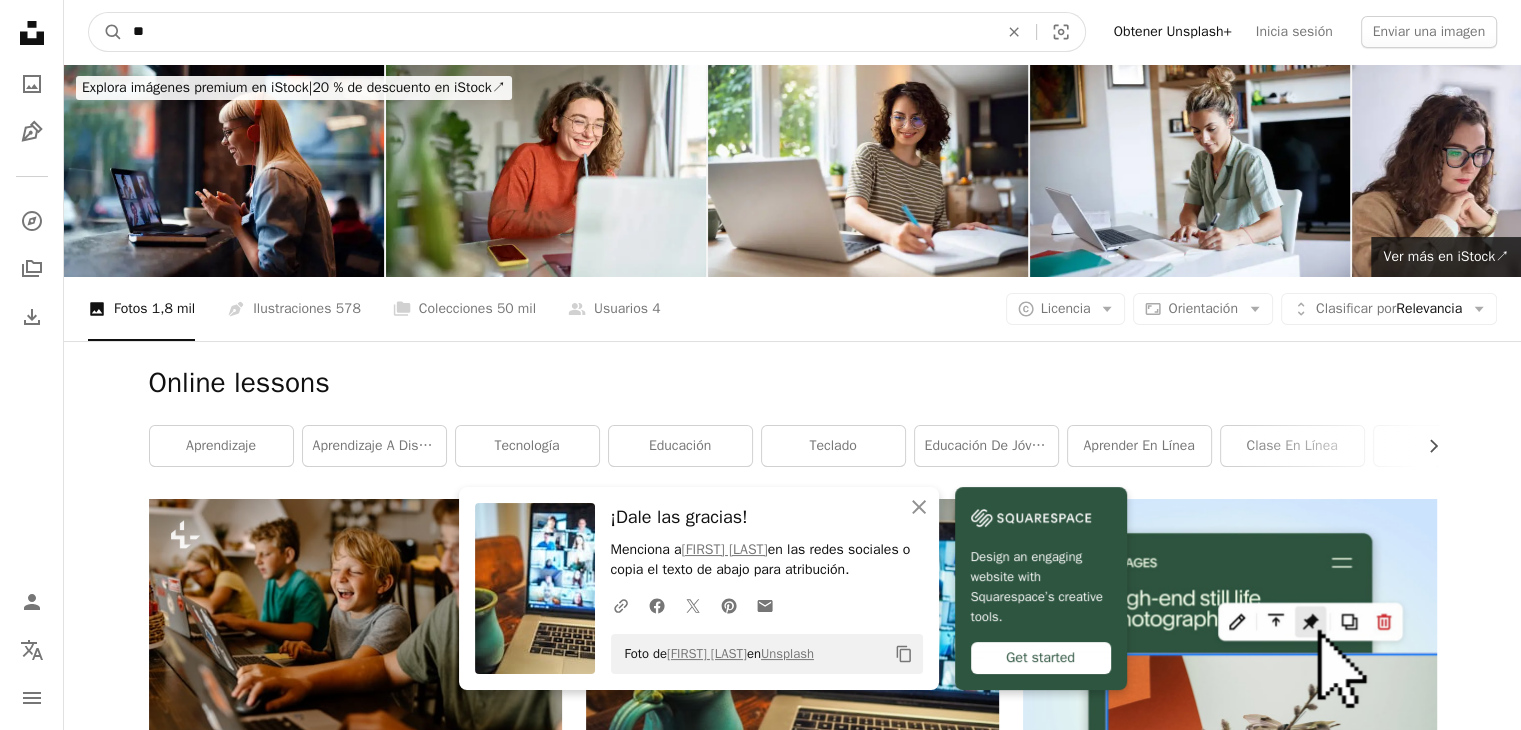 type on "*" 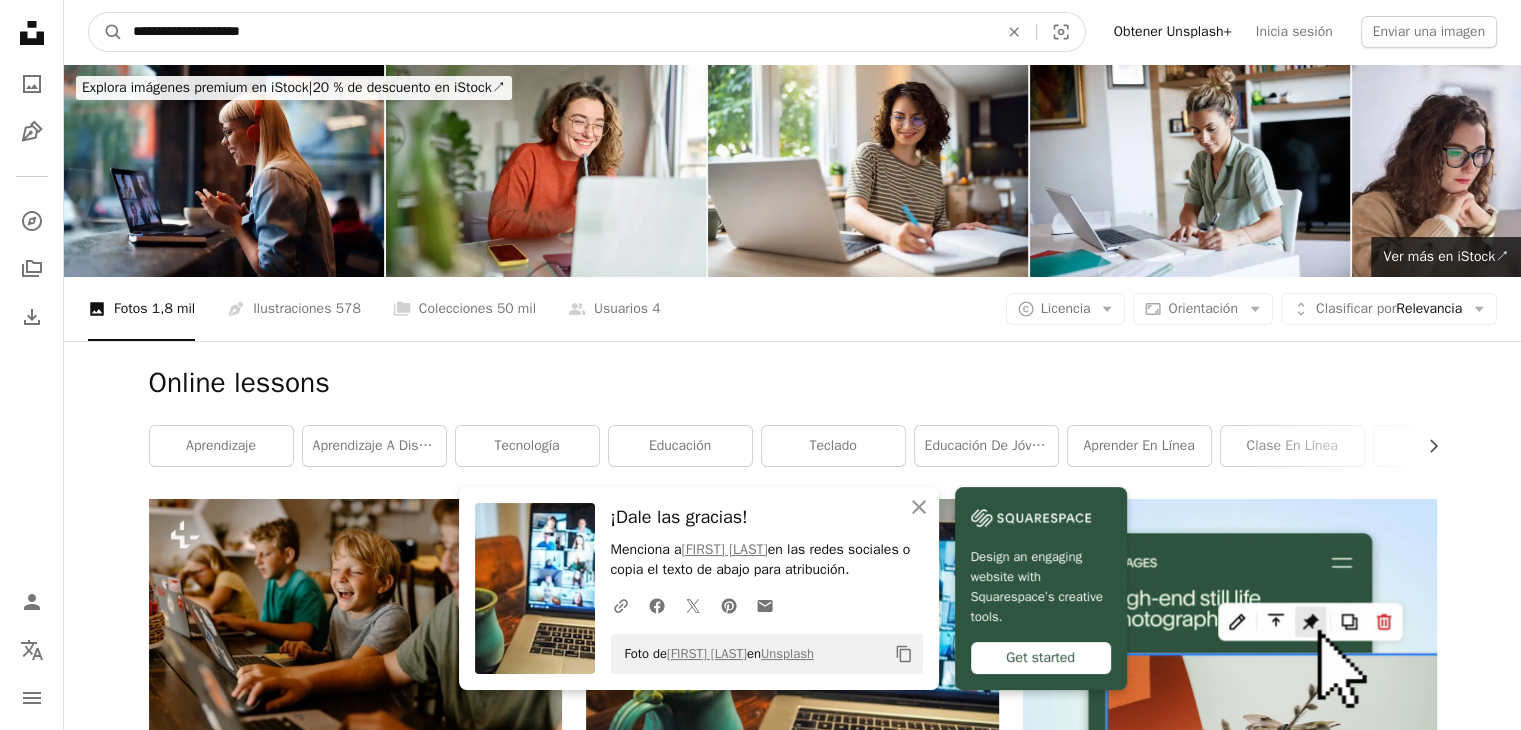 type on "**********" 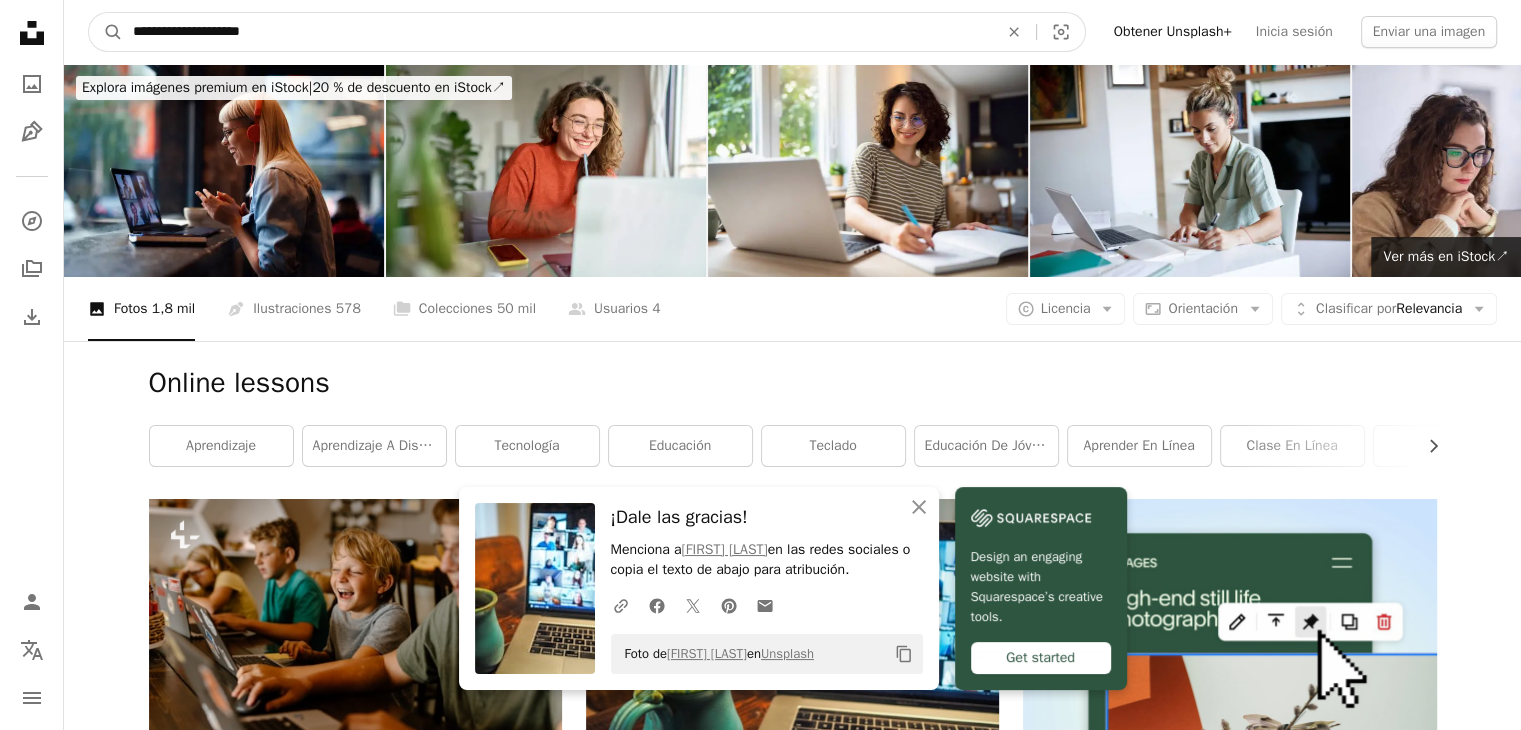 click on "A magnifying glass" at bounding box center (106, 32) 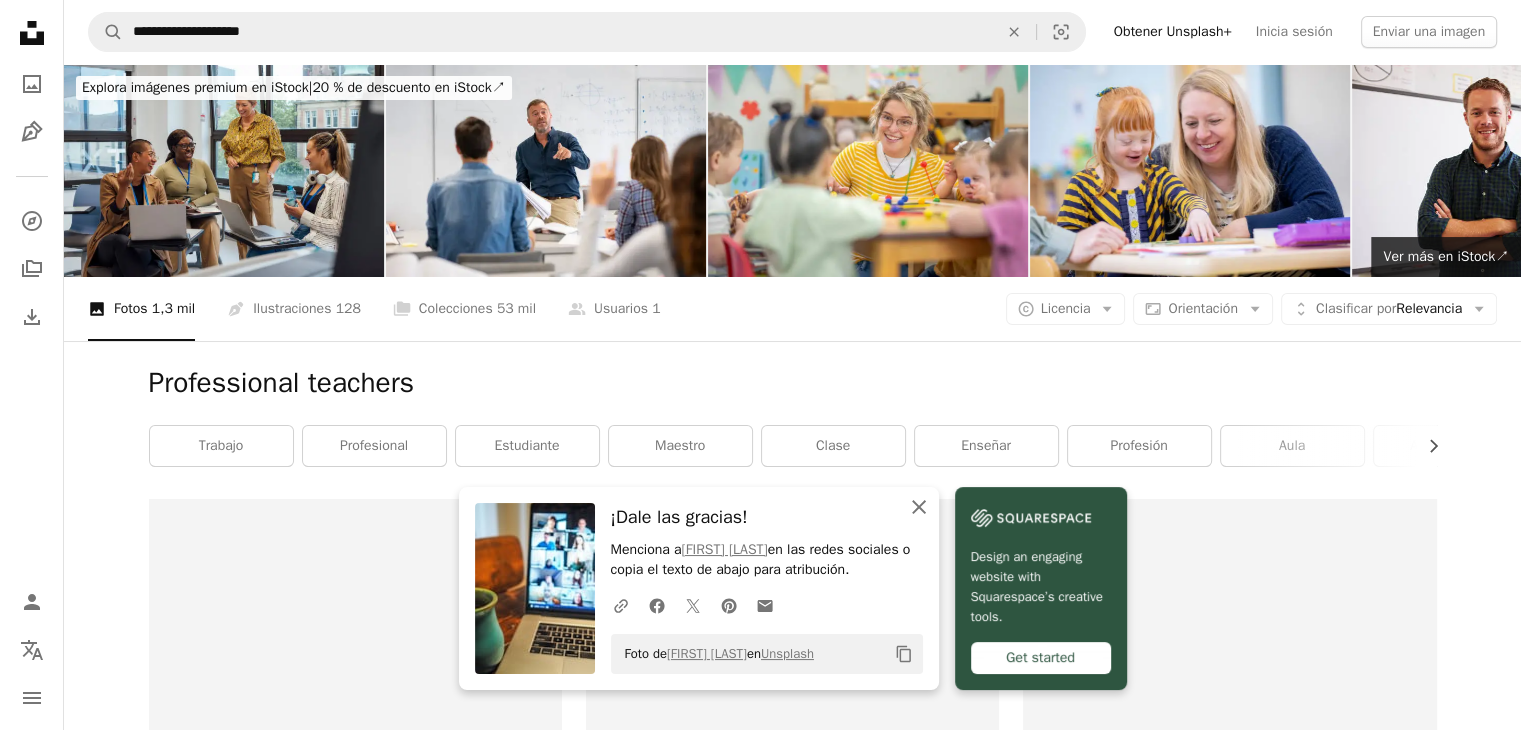 click on "An X shape" 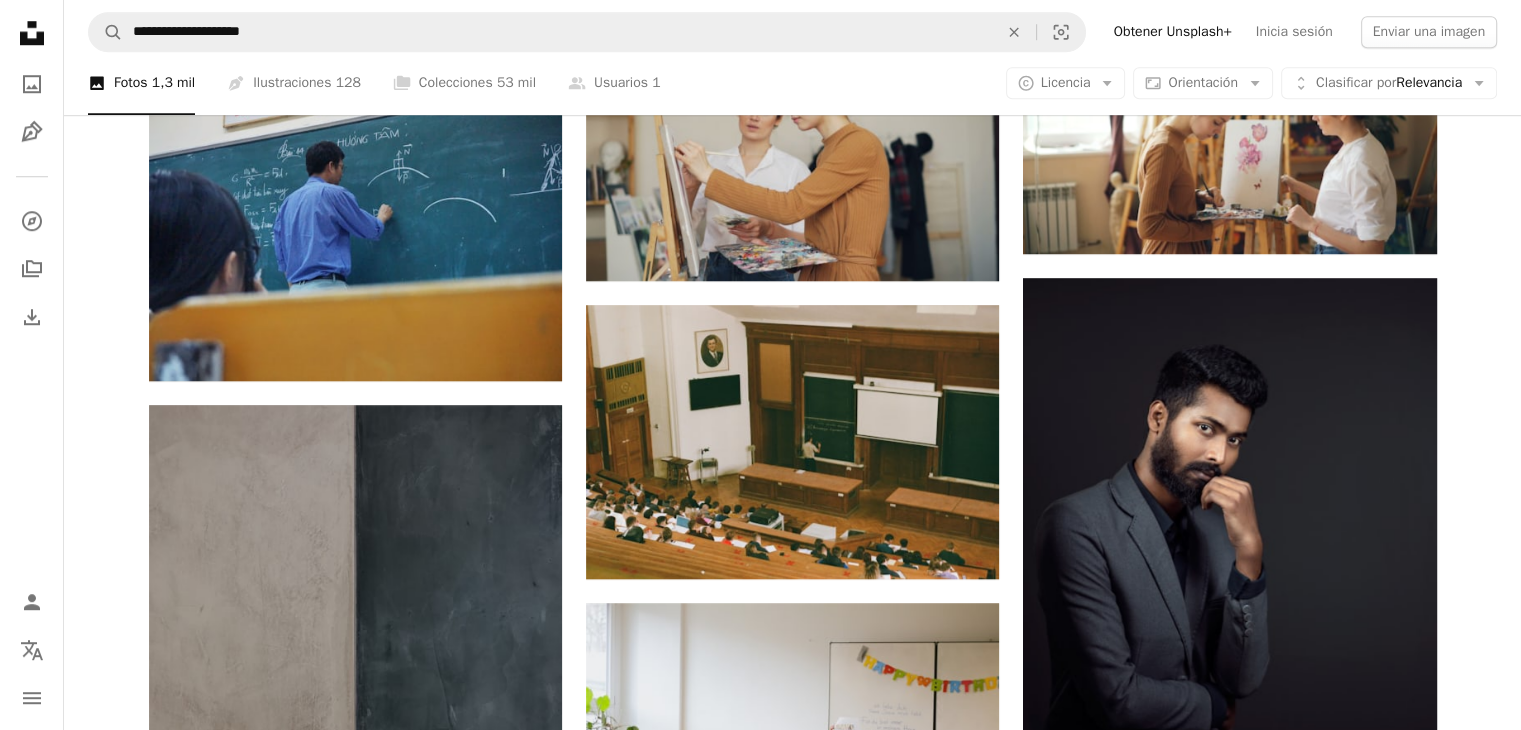 scroll, scrollTop: 1672, scrollLeft: 0, axis: vertical 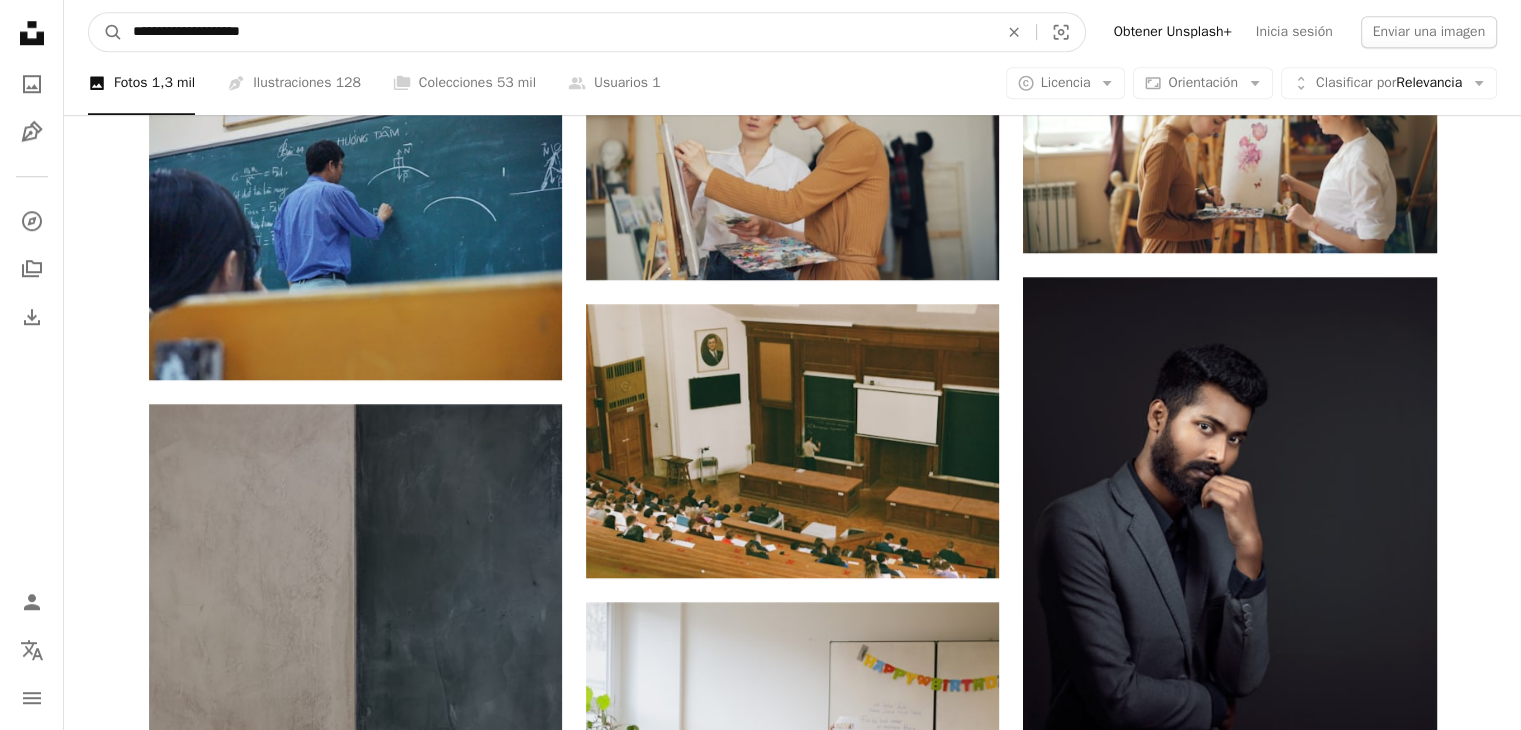 click on "**********" at bounding box center [557, 32] 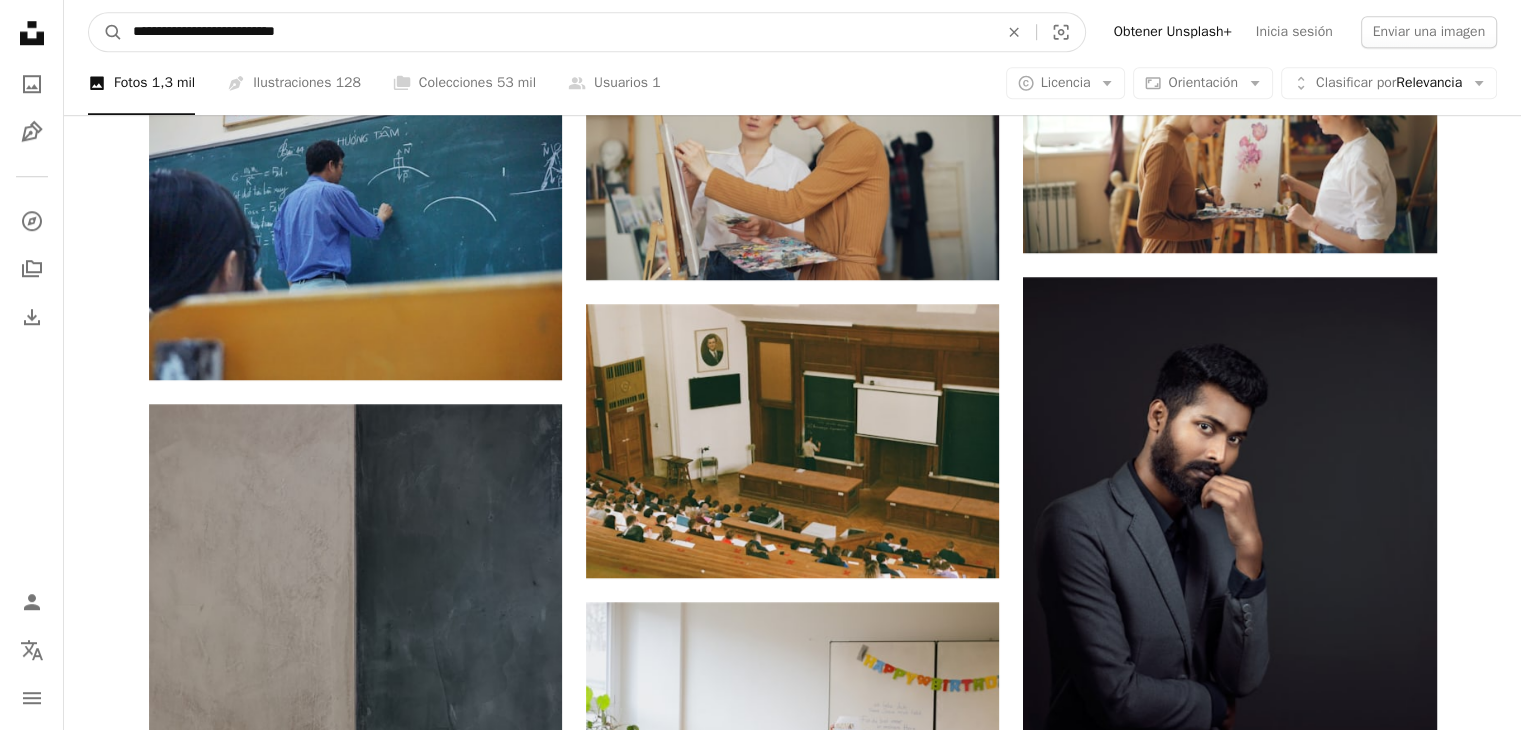 type on "**********" 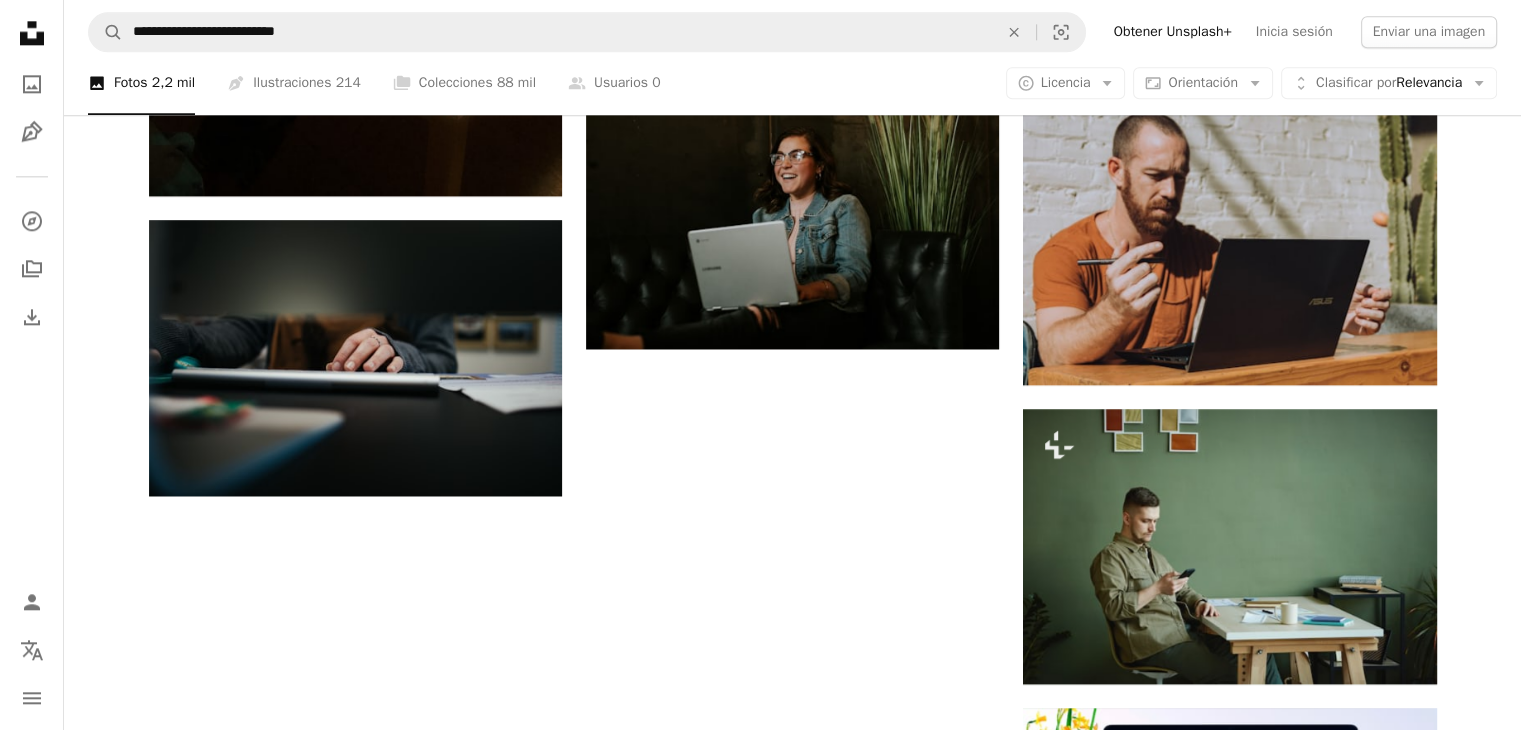 scroll, scrollTop: 2446, scrollLeft: 0, axis: vertical 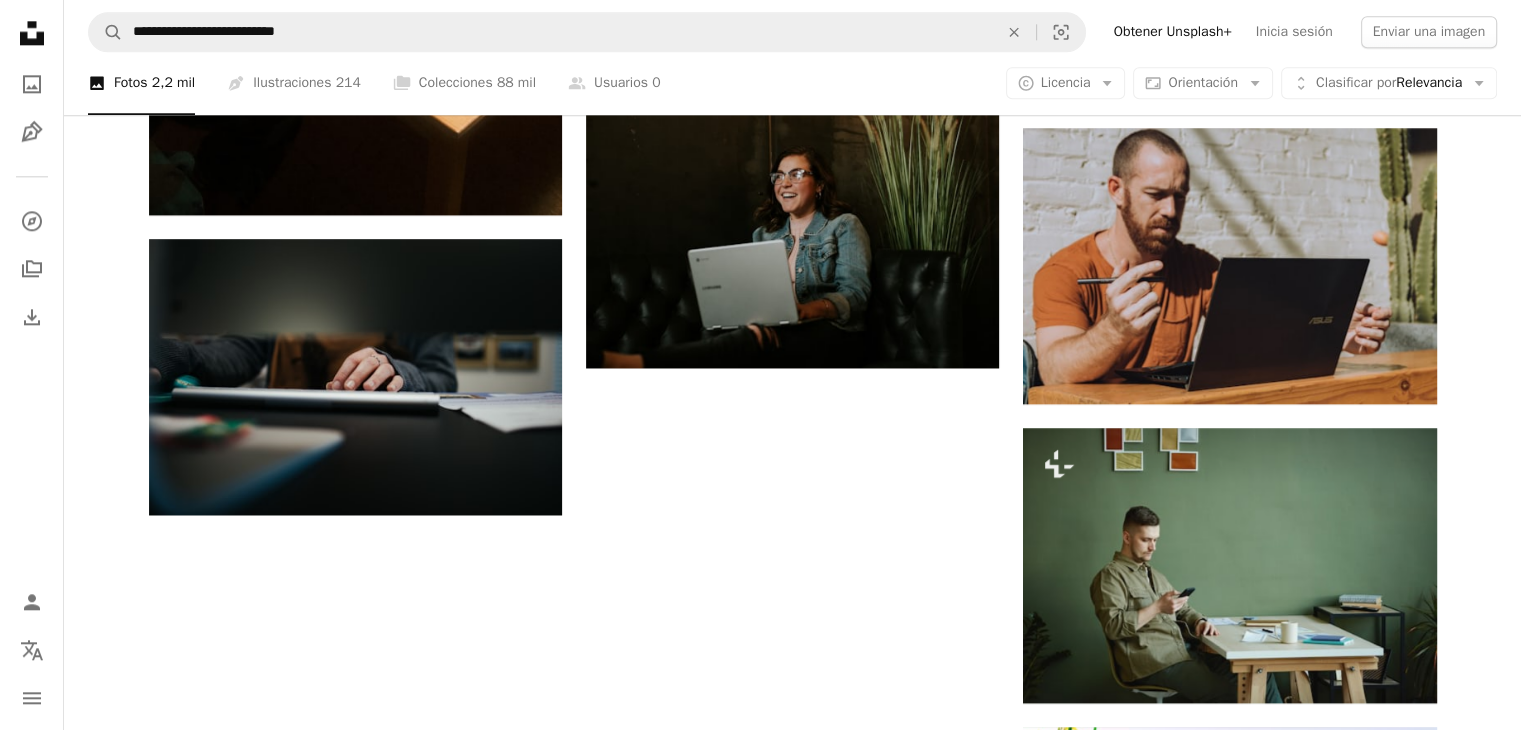 click on "Cargar más" at bounding box center [793, 1081] 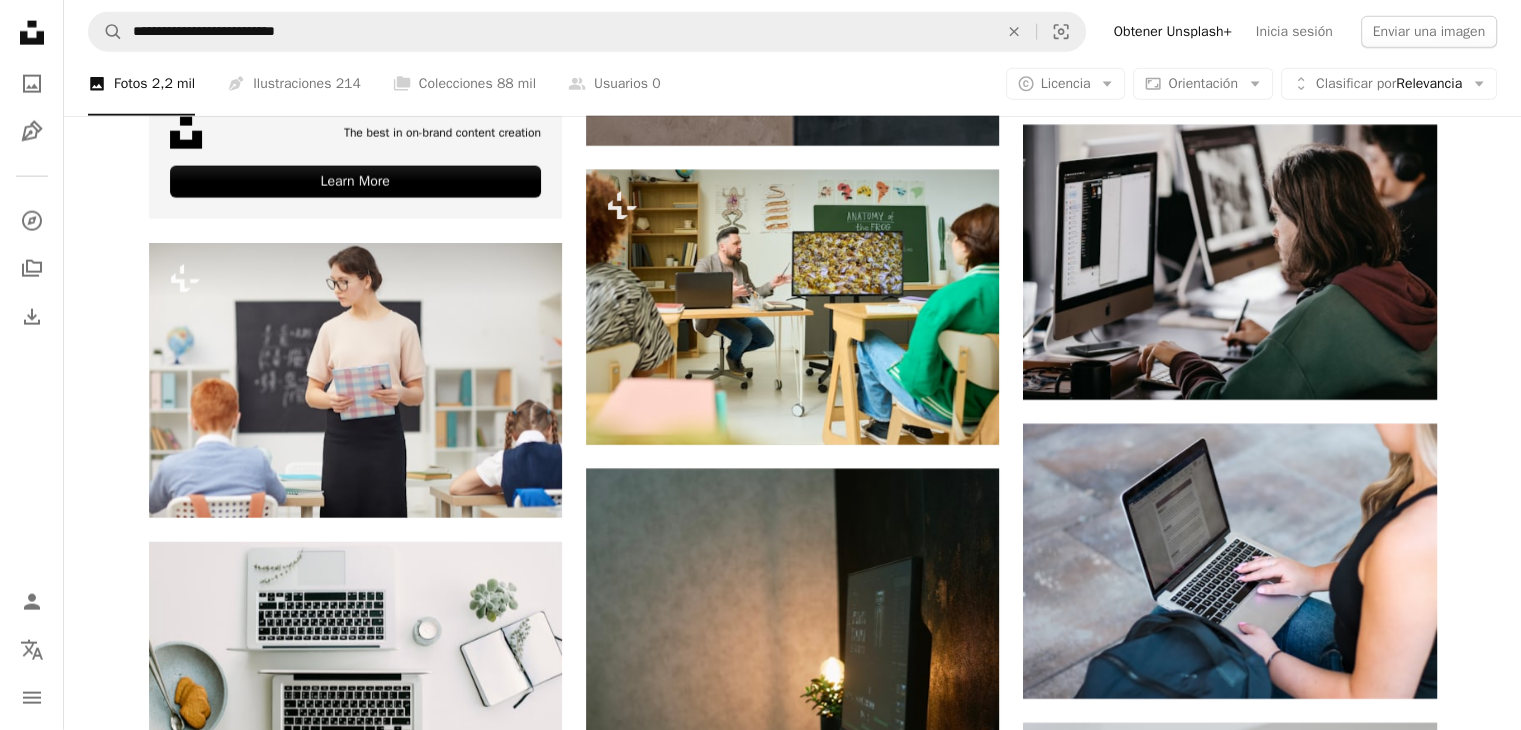 scroll, scrollTop: 4845, scrollLeft: 0, axis: vertical 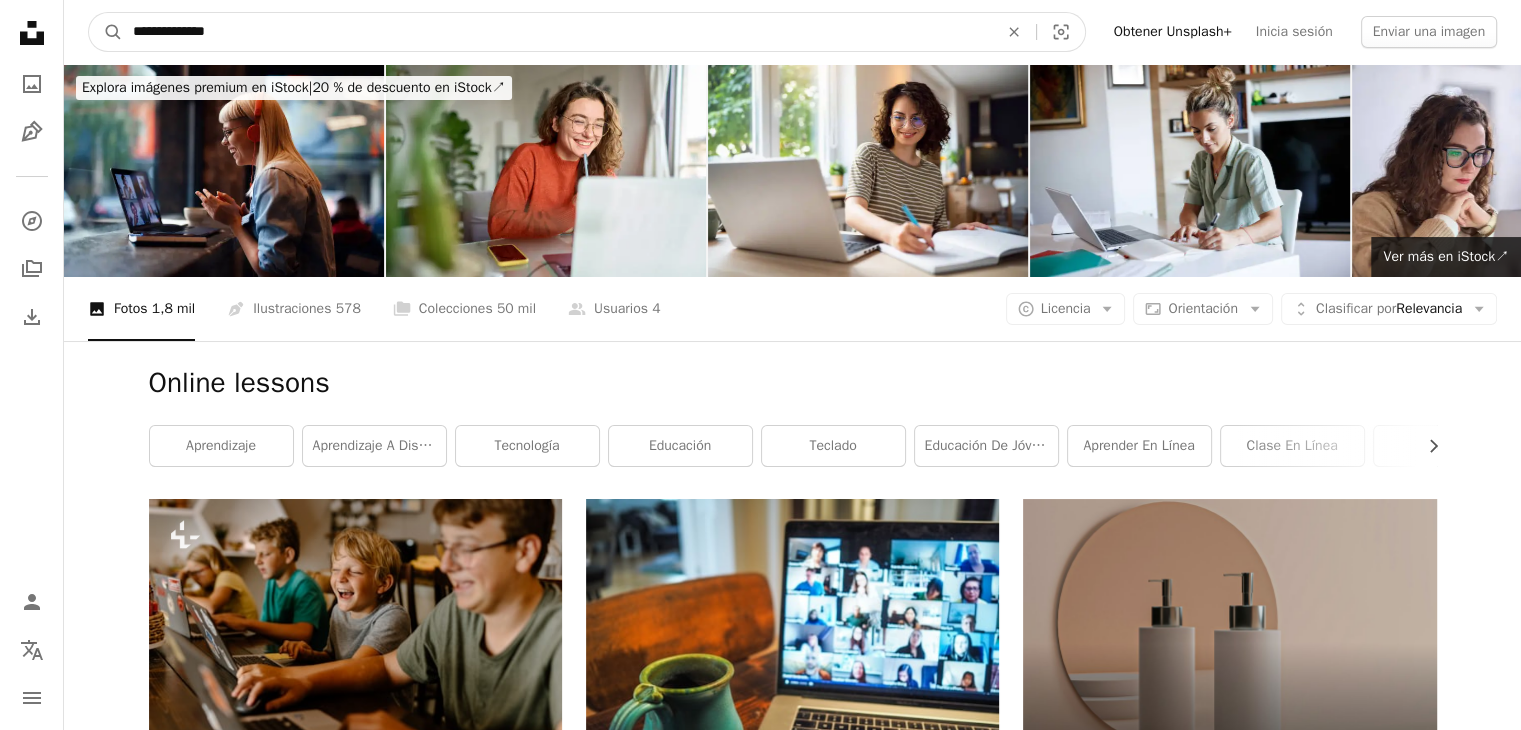 drag, startPoint x: 258, startPoint y: 40, endPoint x: 174, endPoint y: 29, distance: 84.71718 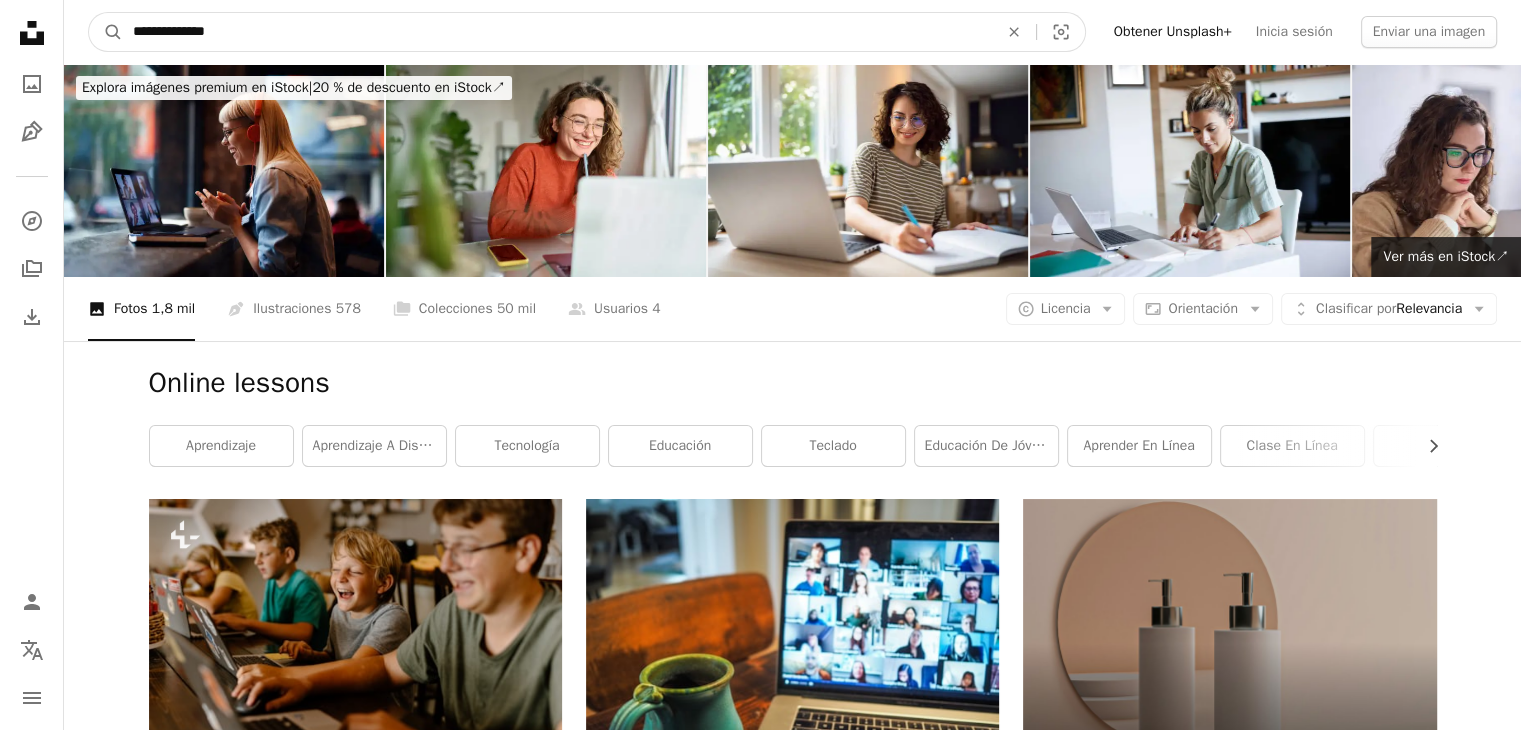 click on "**********" at bounding box center [557, 32] 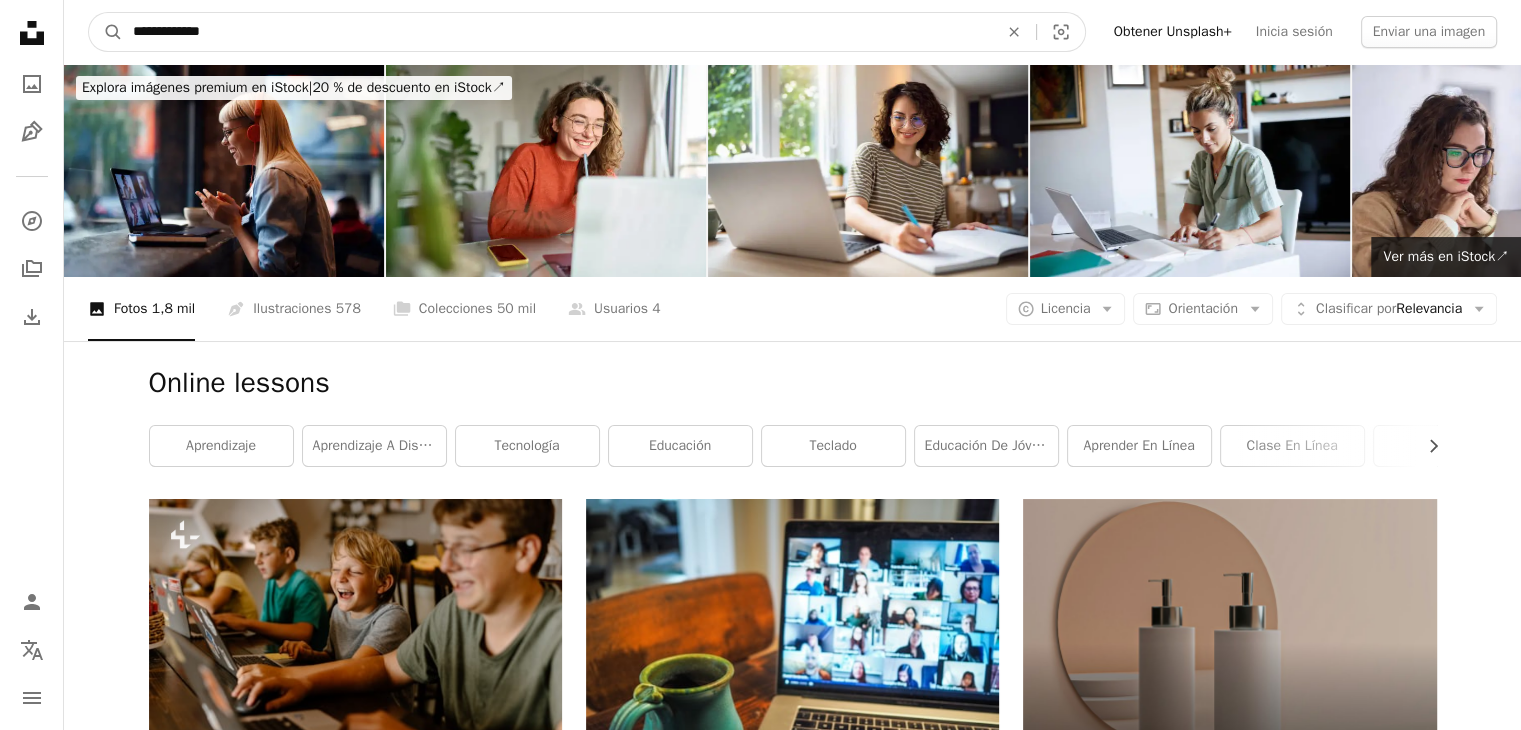 type on "**********" 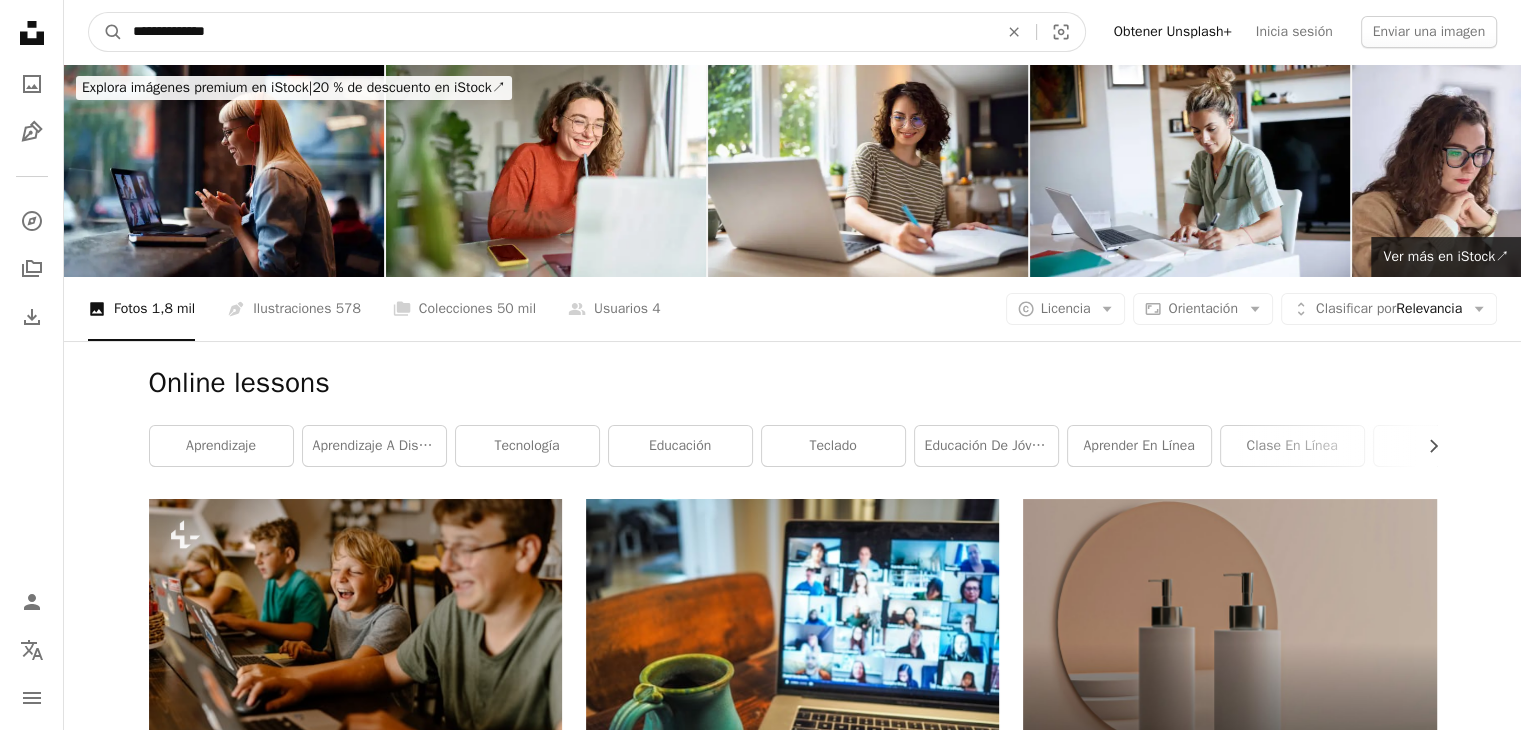 click on "A magnifying glass" at bounding box center (106, 32) 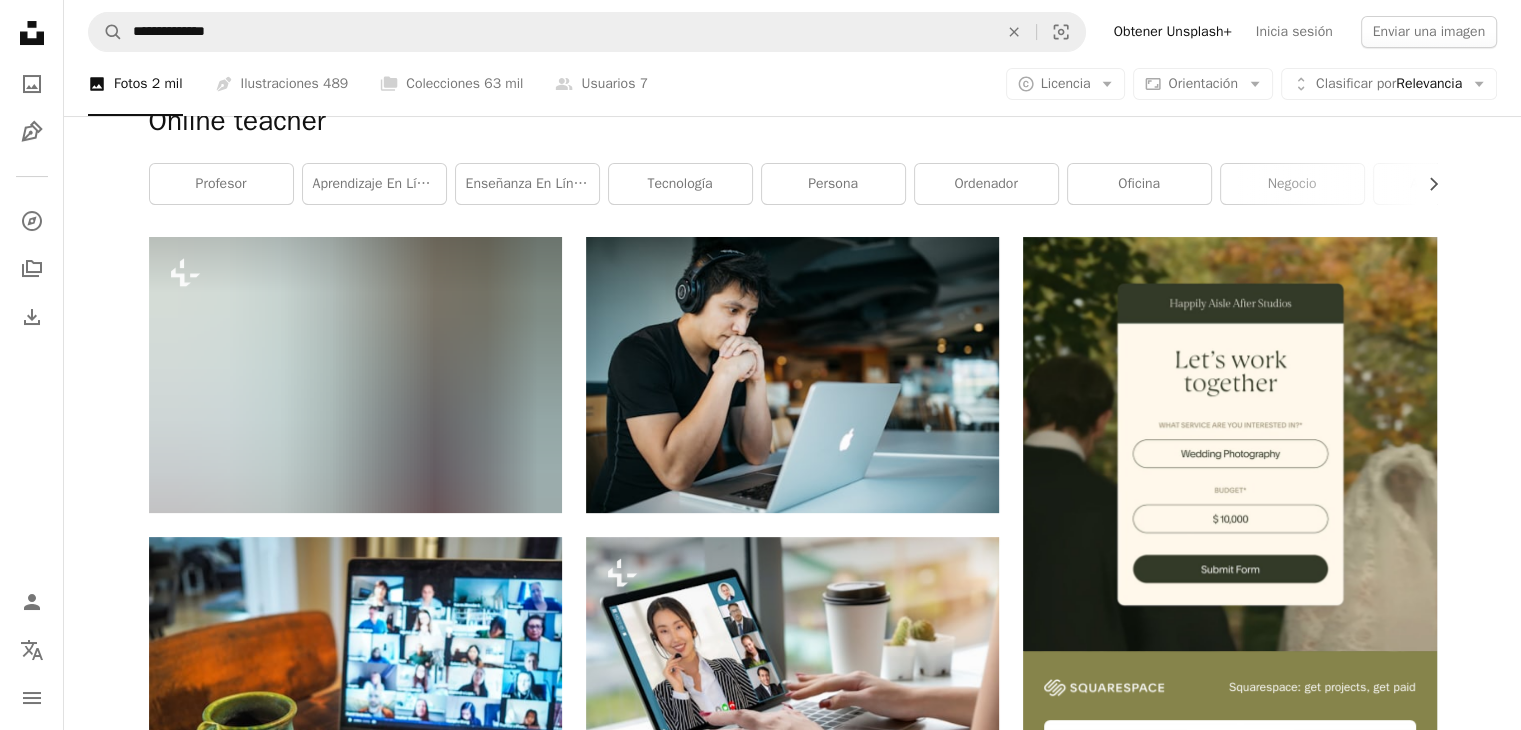 scroll, scrollTop: 0, scrollLeft: 0, axis: both 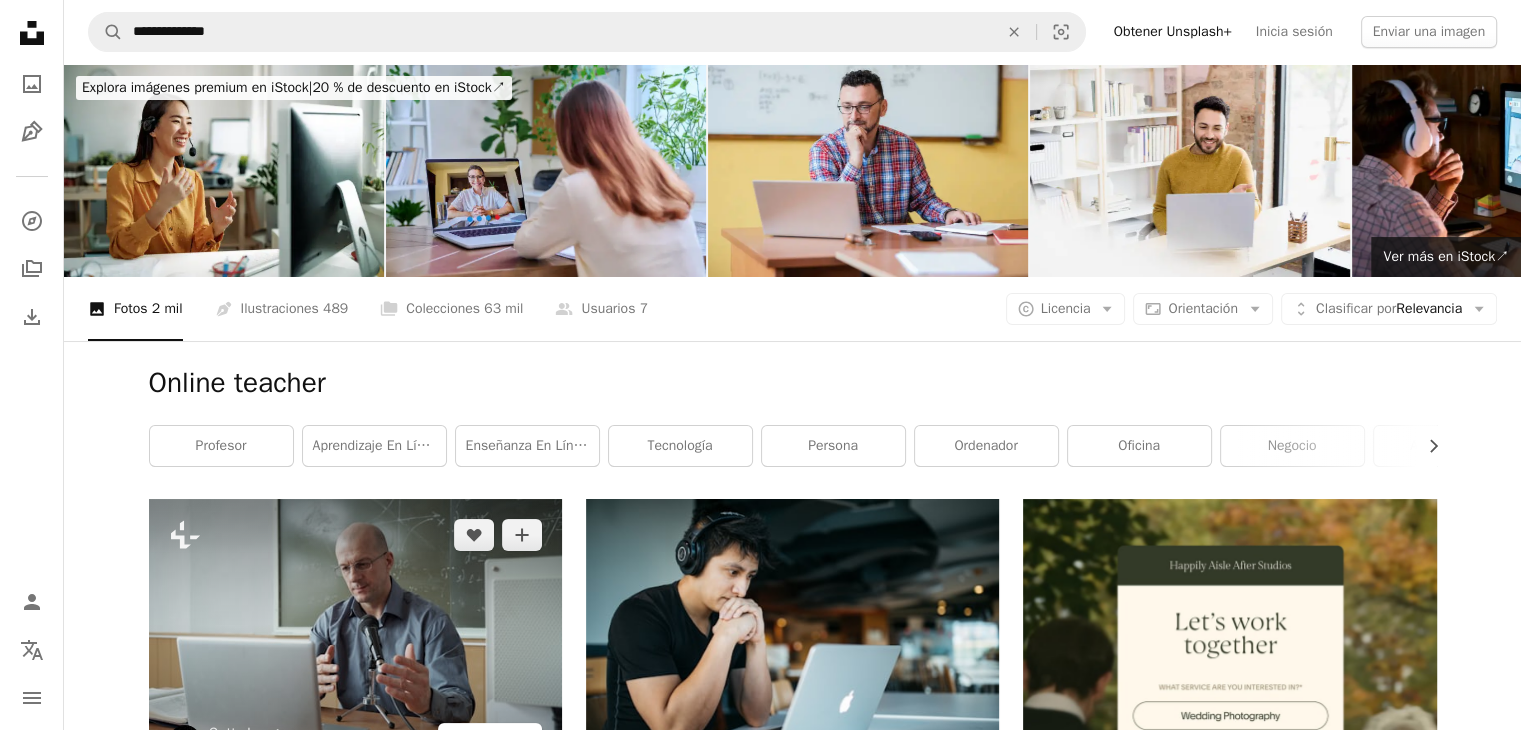 click on "A lock   Descargar" at bounding box center (490, 739) 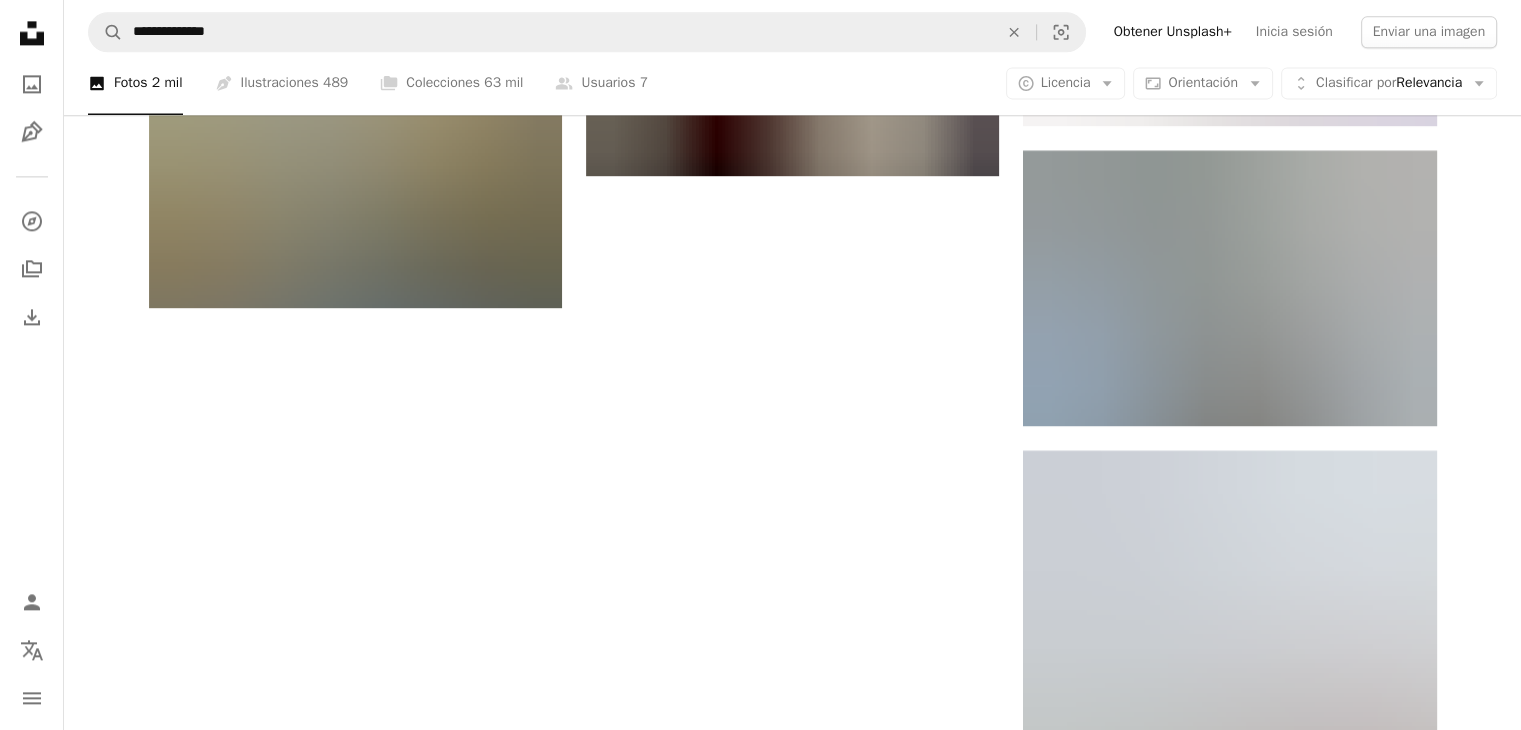 scroll, scrollTop: 2810, scrollLeft: 0, axis: vertical 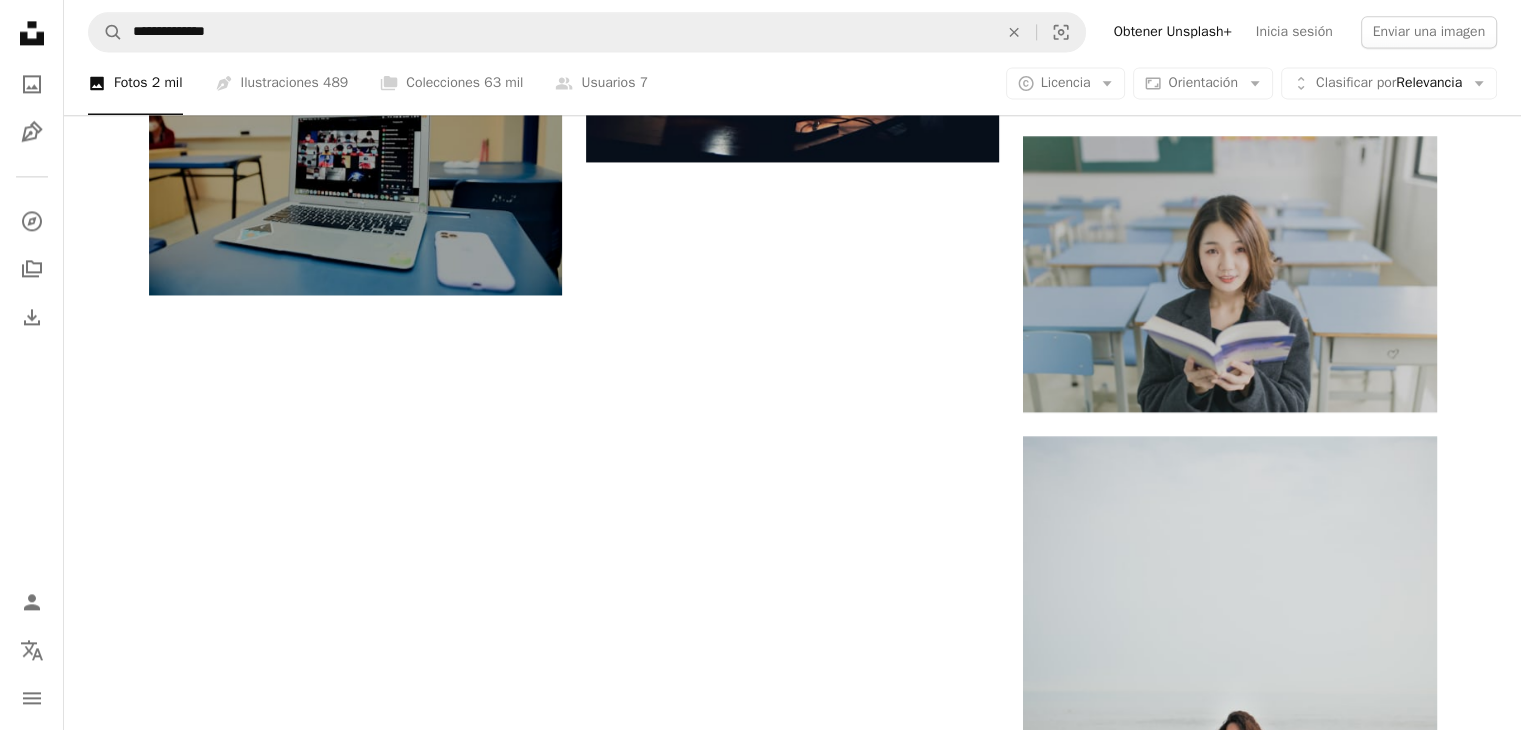 click on "Cargar más" at bounding box center [793, 1136] 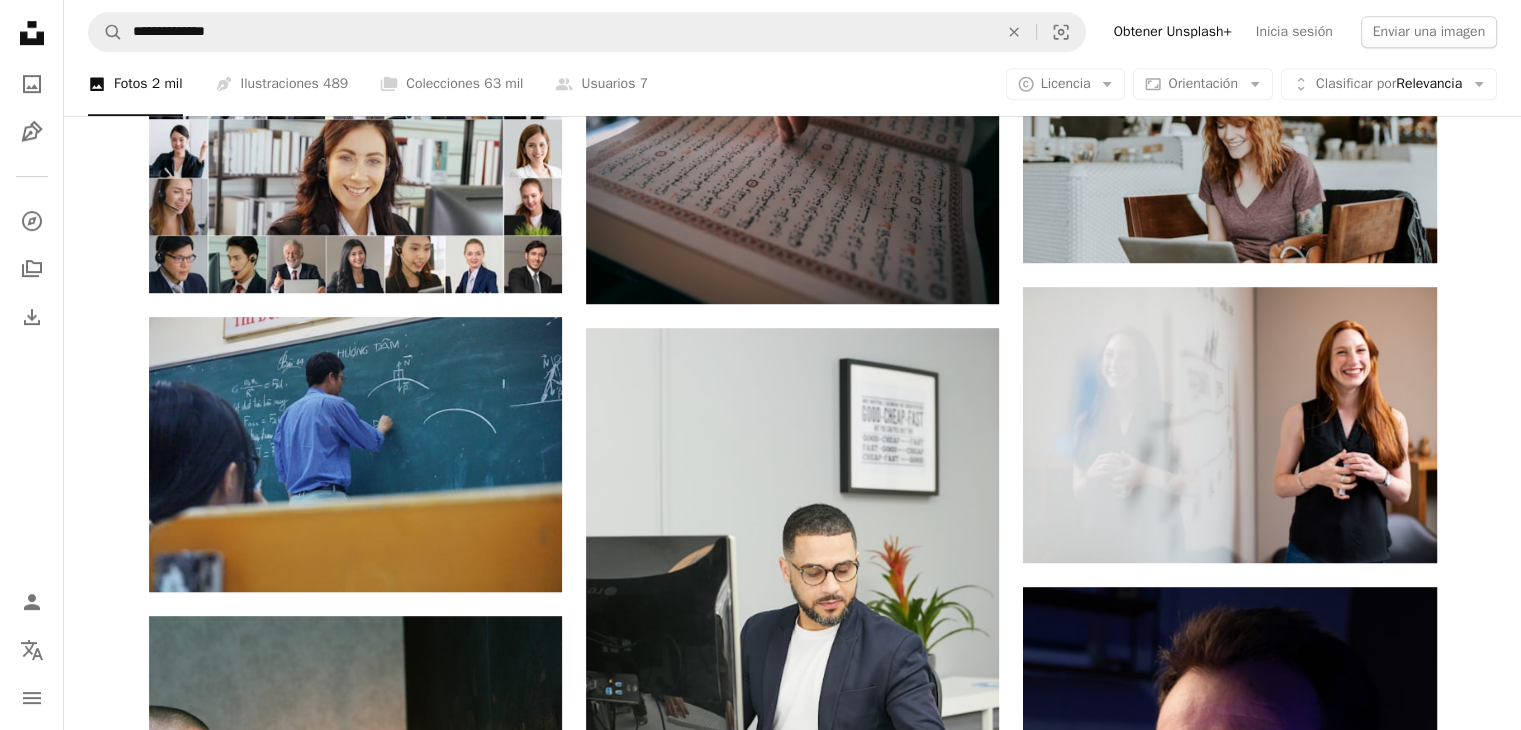 scroll, scrollTop: 0, scrollLeft: 0, axis: both 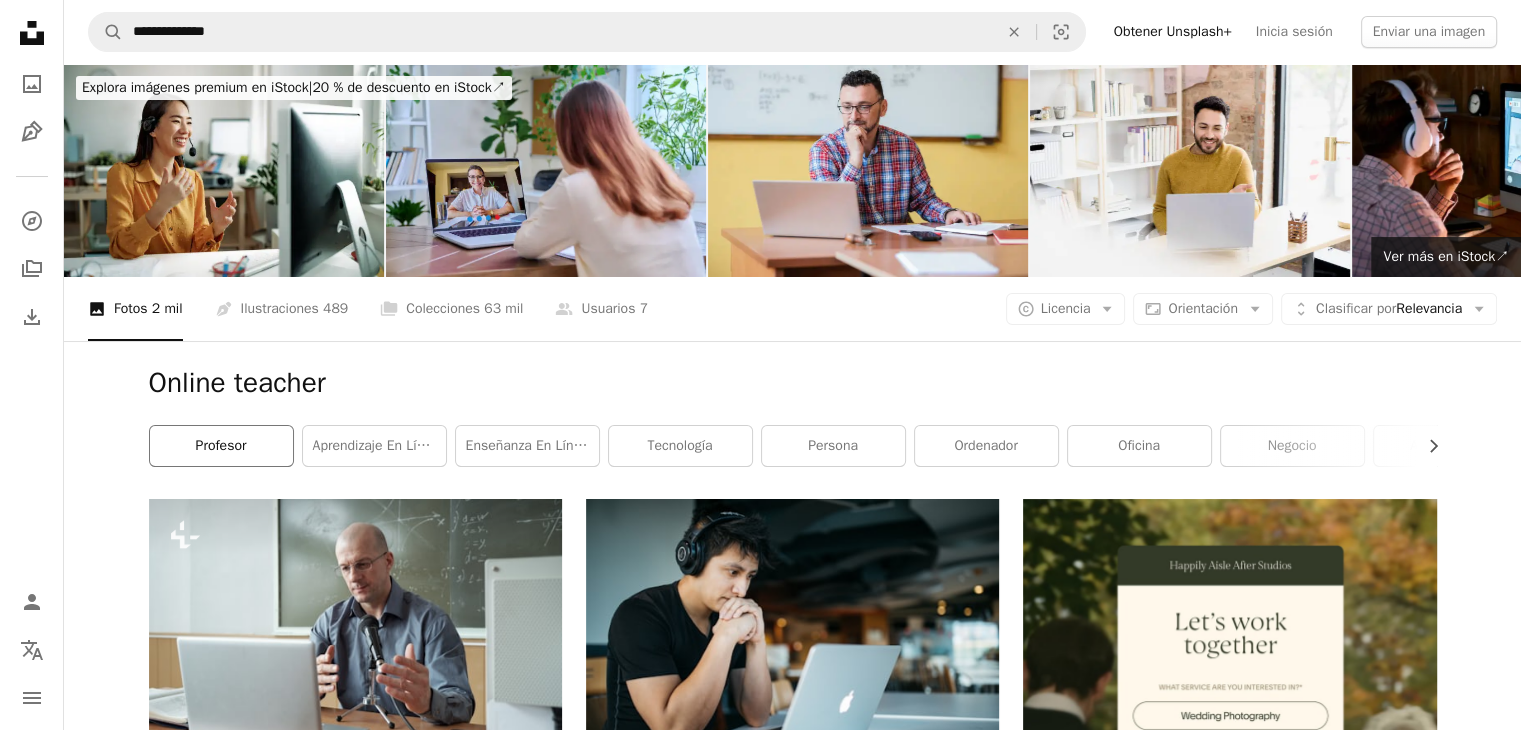 click on "profesor" at bounding box center (221, 446) 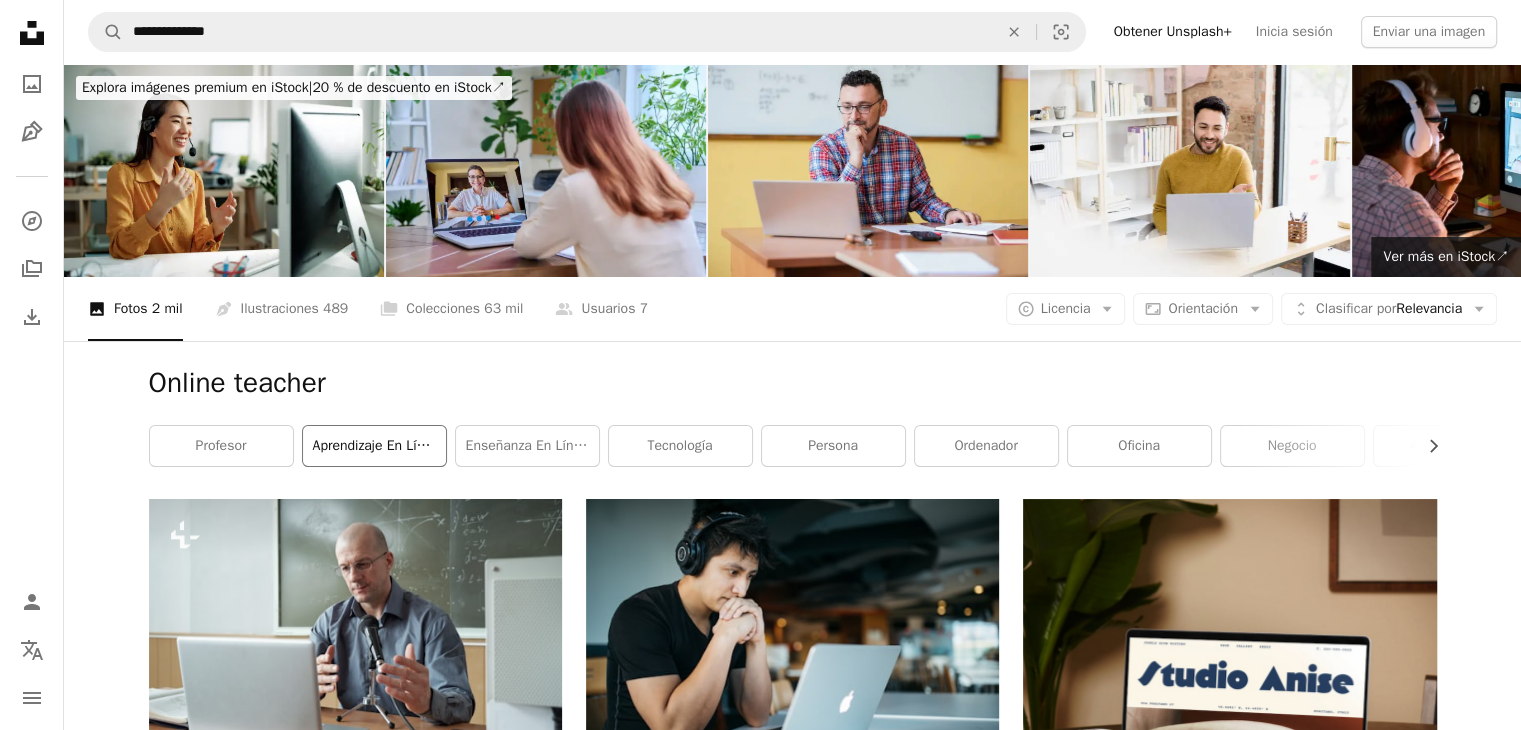click on "Aprendizaje en línea" at bounding box center (374, 446) 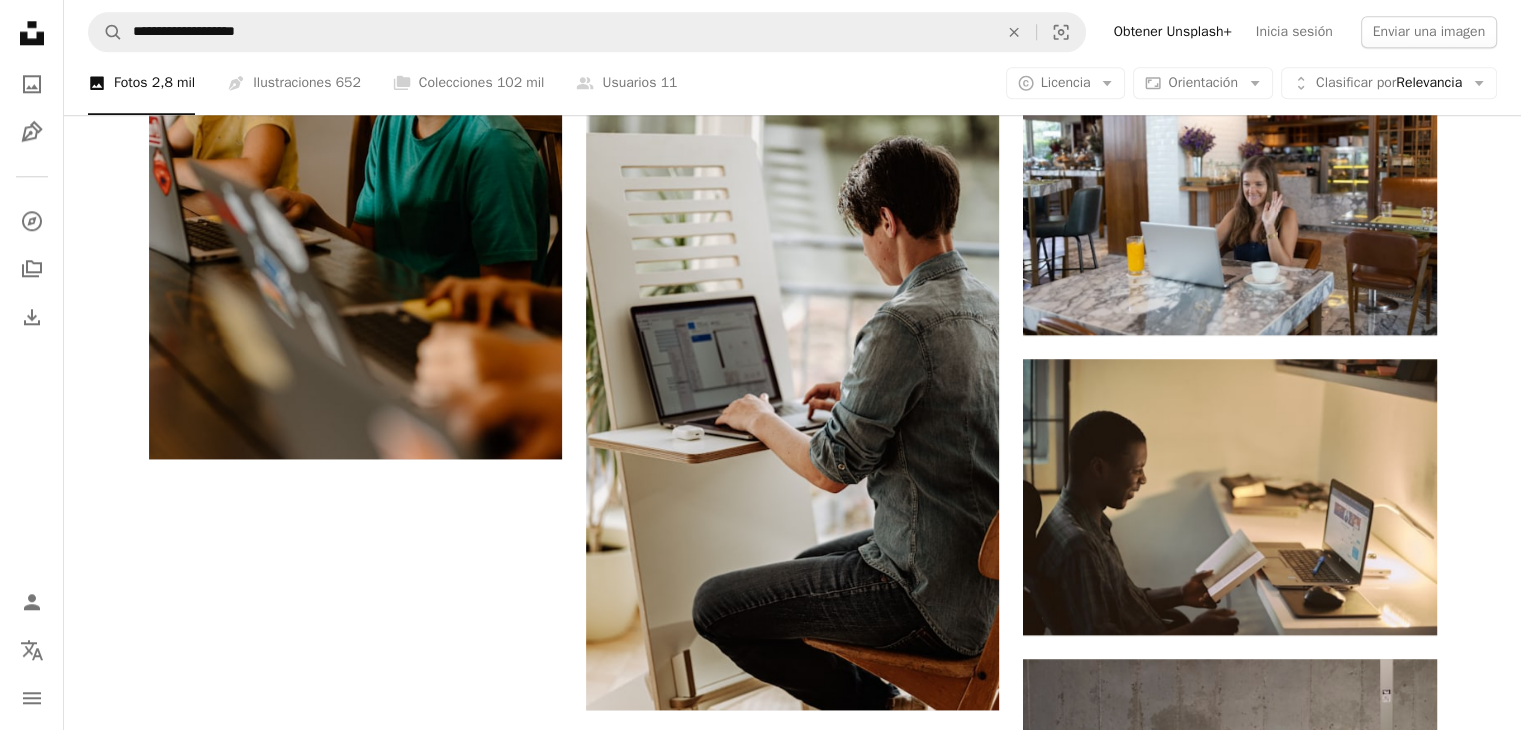 scroll, scrollTop: 2412, scrollLeft: 0, axis: vertical 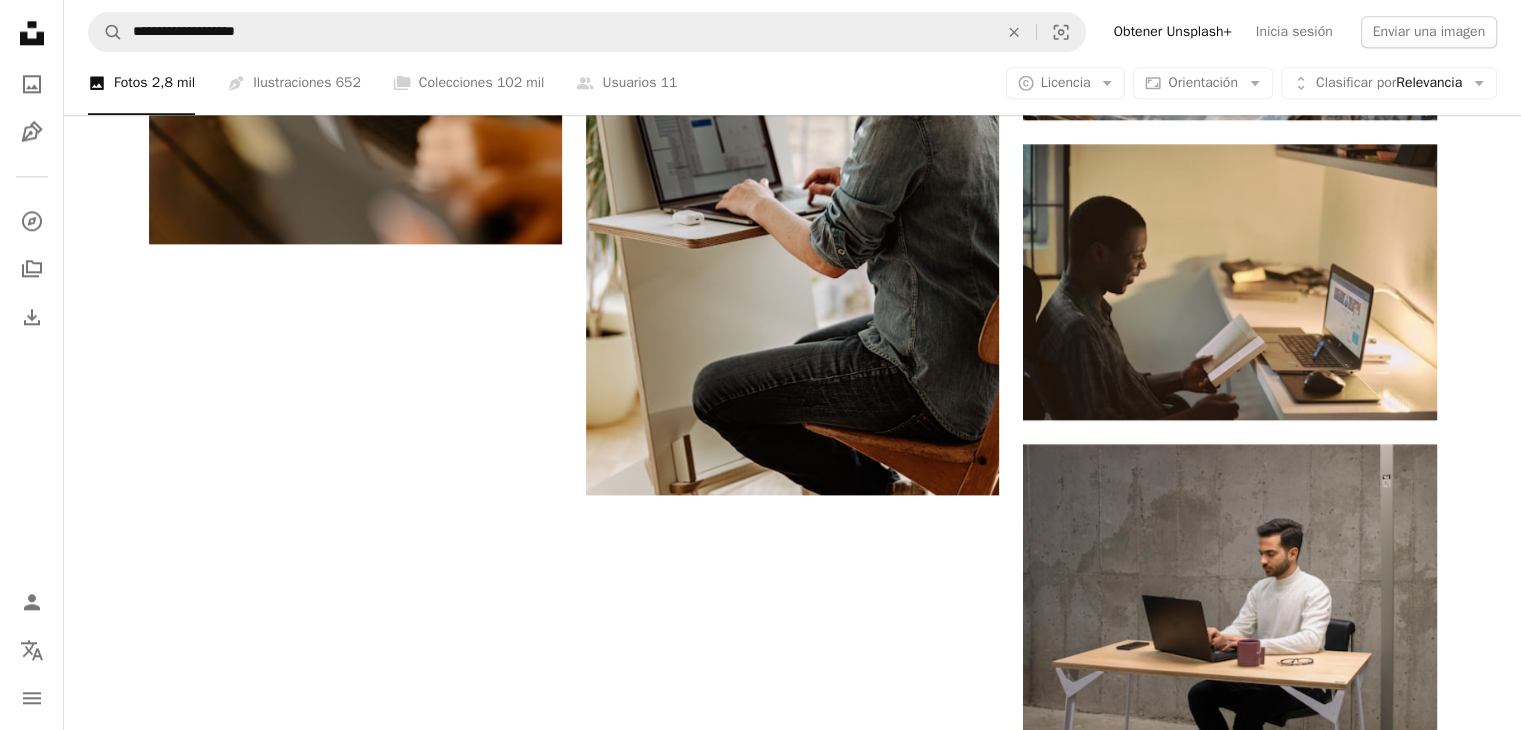 click on "Cargar más" at bounding box center [793, 1120] 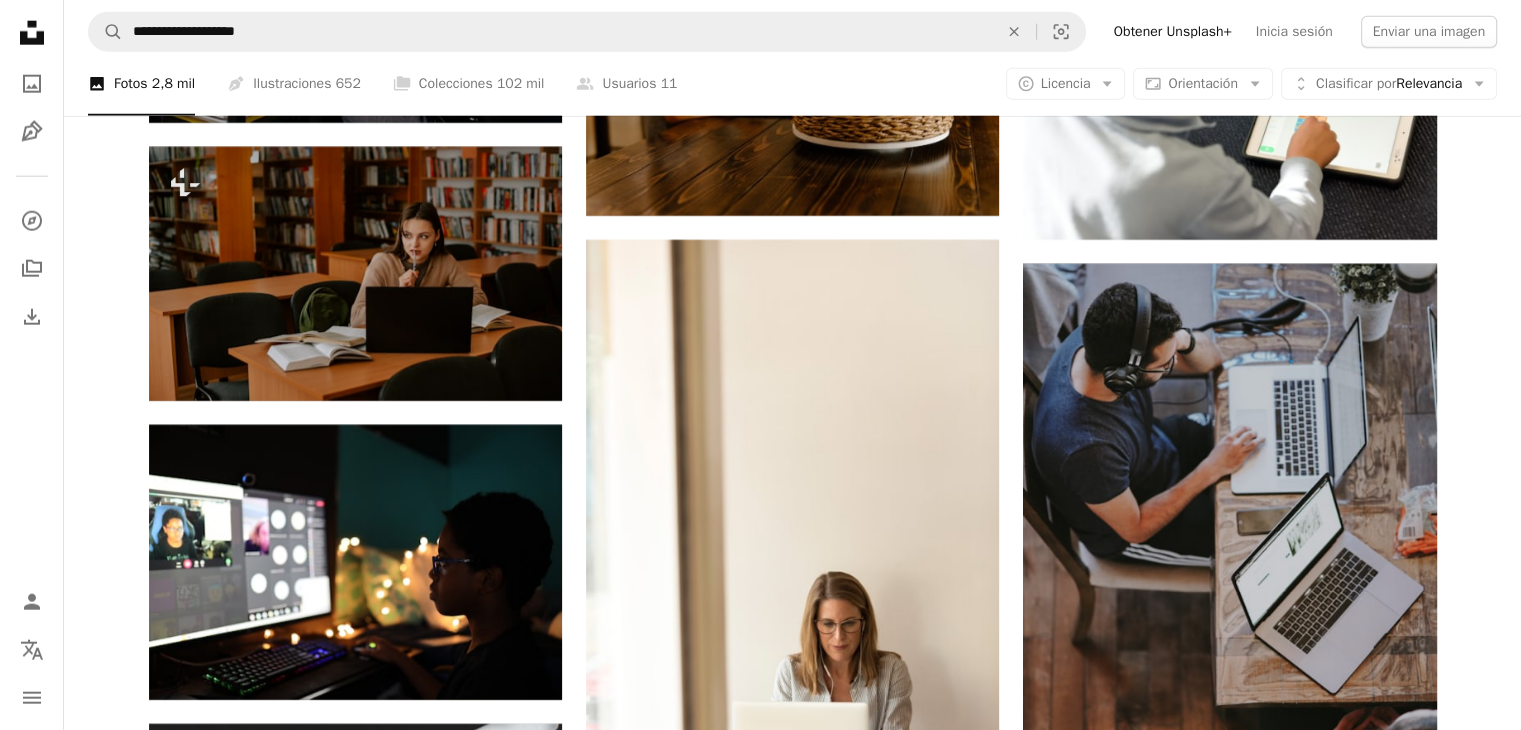scroll, scrollTop: 12851, scrollLeft: 0, axis: vertical 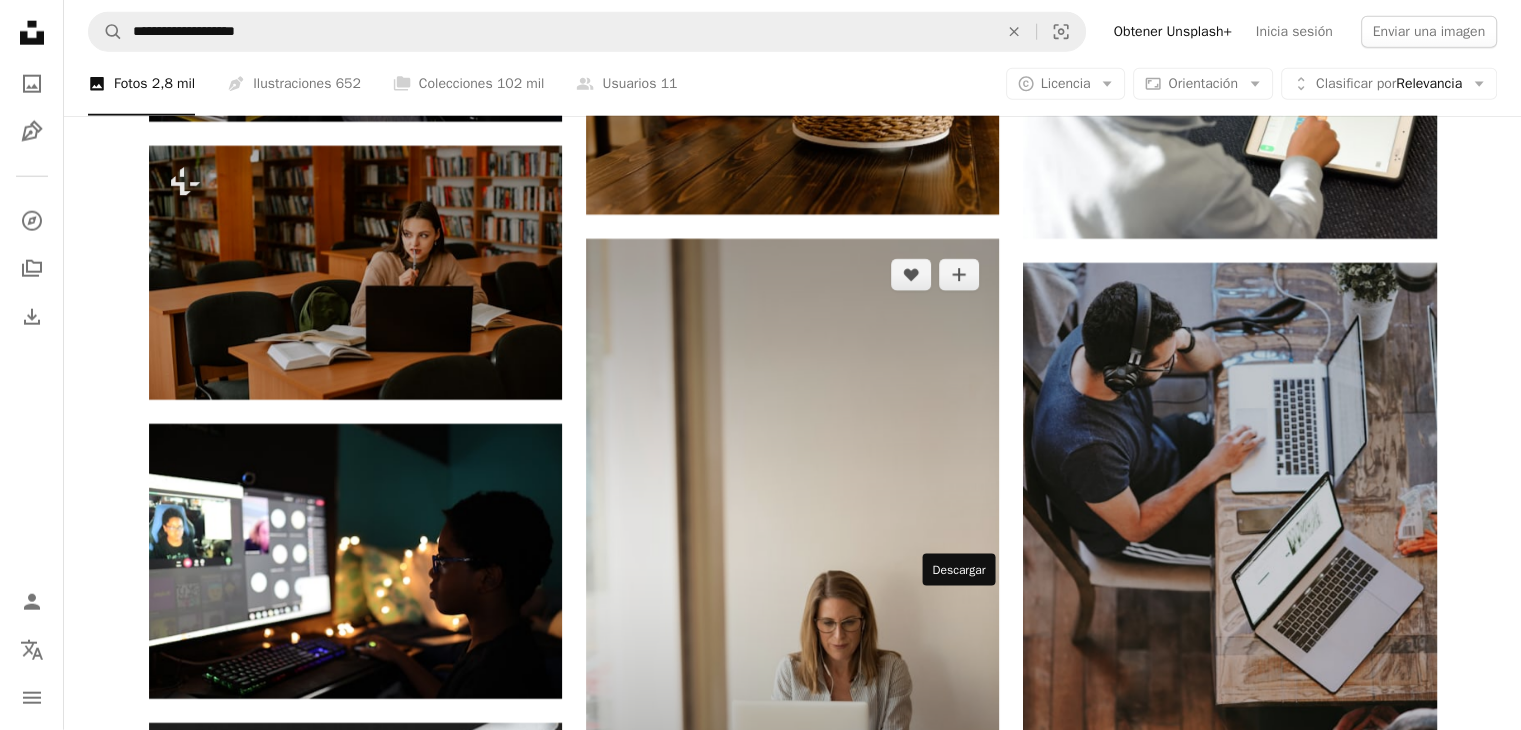 click 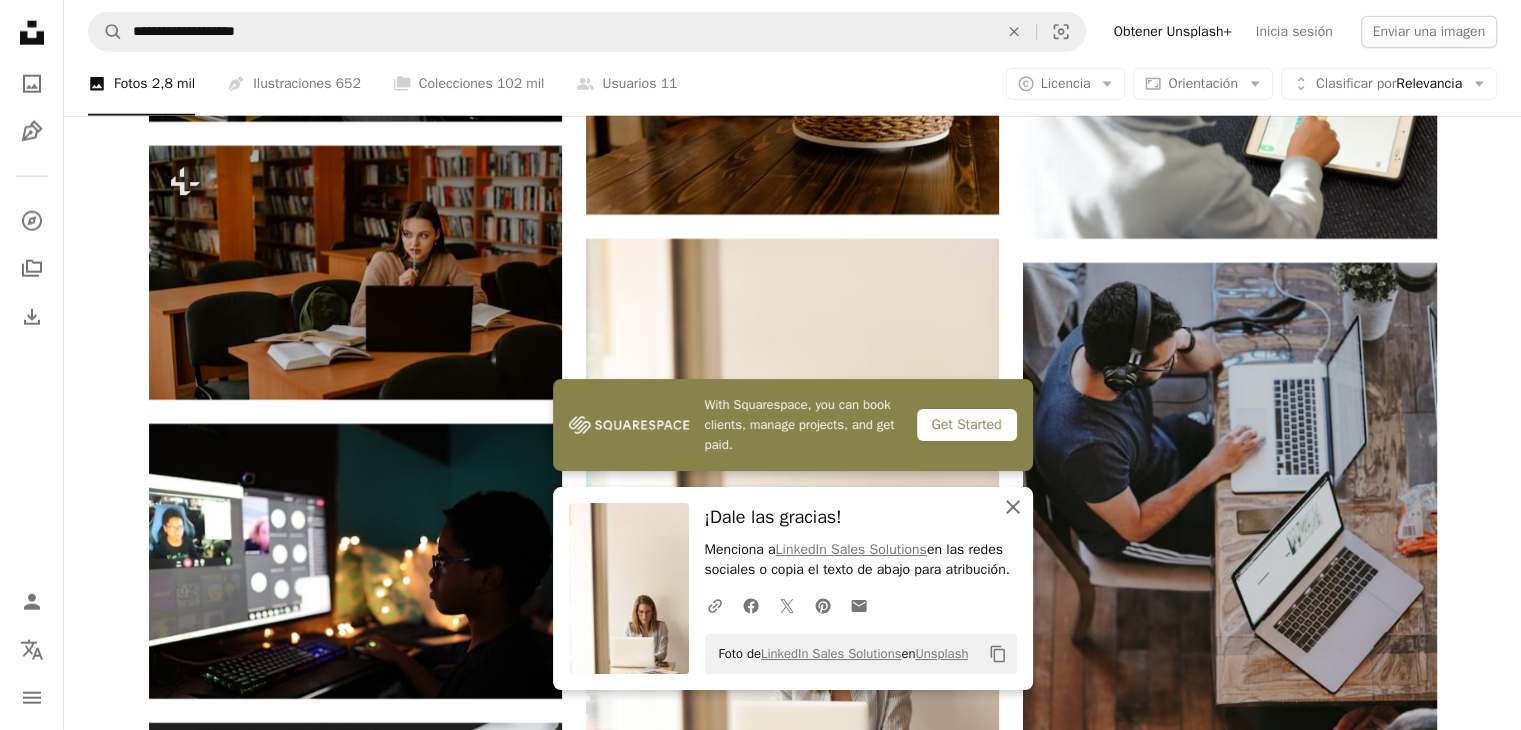 click 